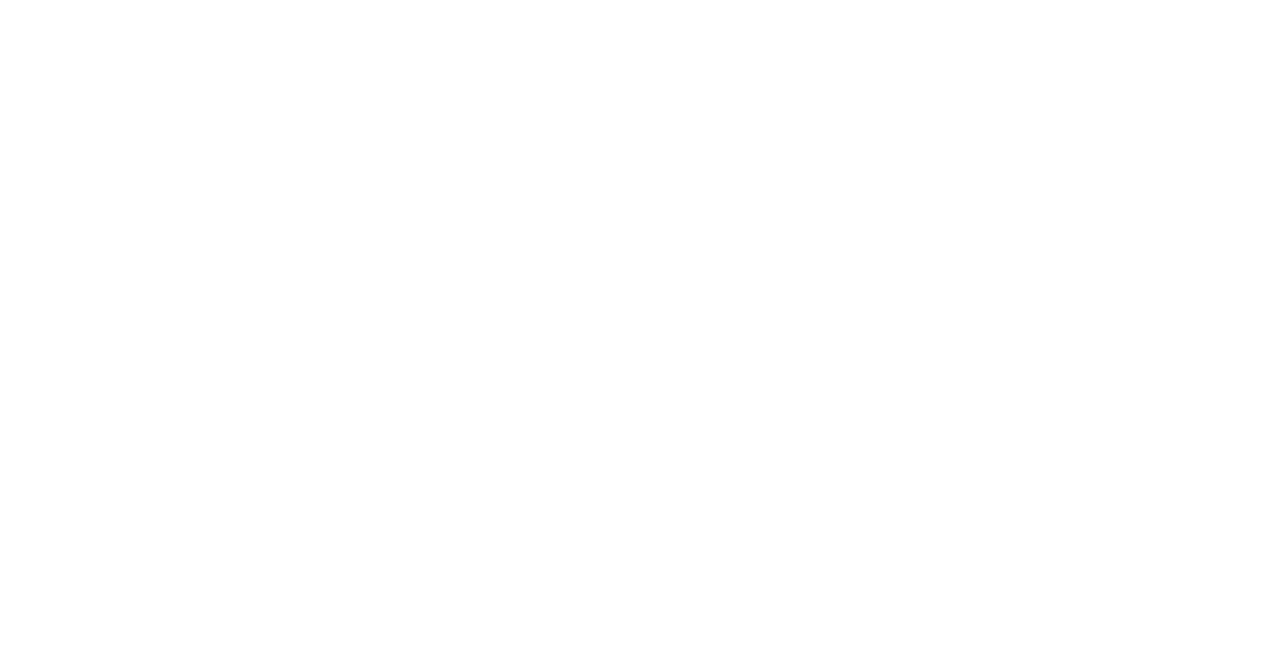 scroll, scrollTop: 0, scrollLeft: 0, axis: both 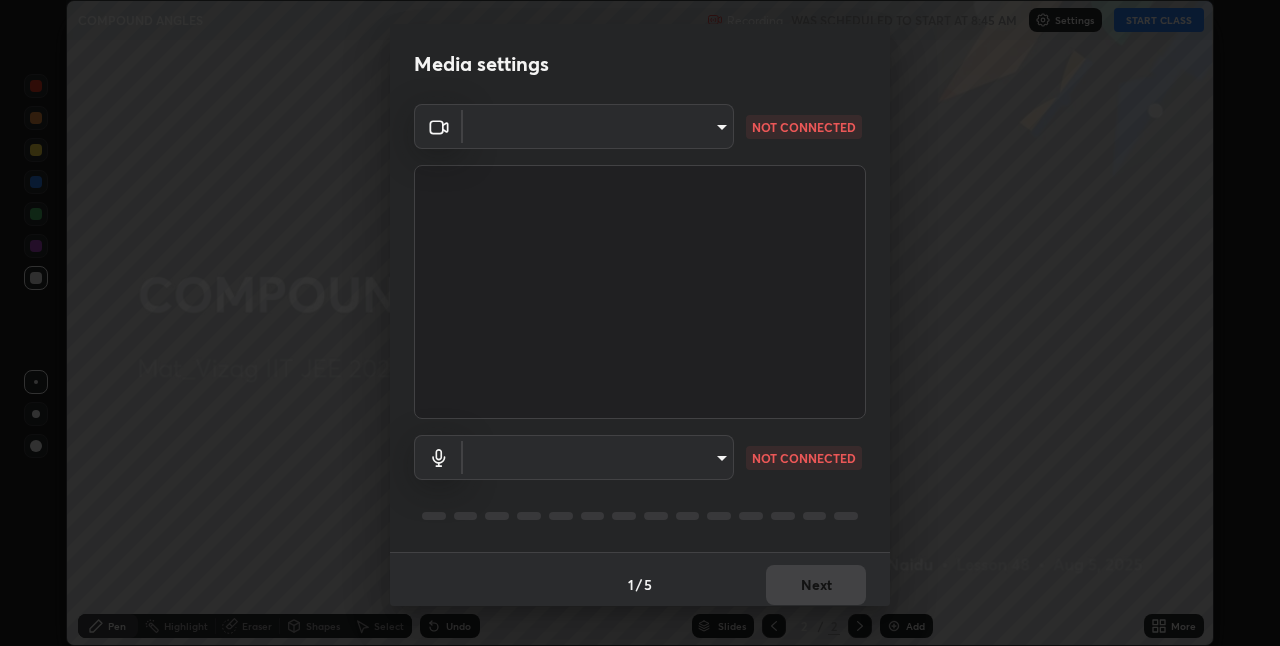 type on "82b3f85b5e9e3cb5410da62672371ba77949153d3e663b918a465942a6f7c2c1" 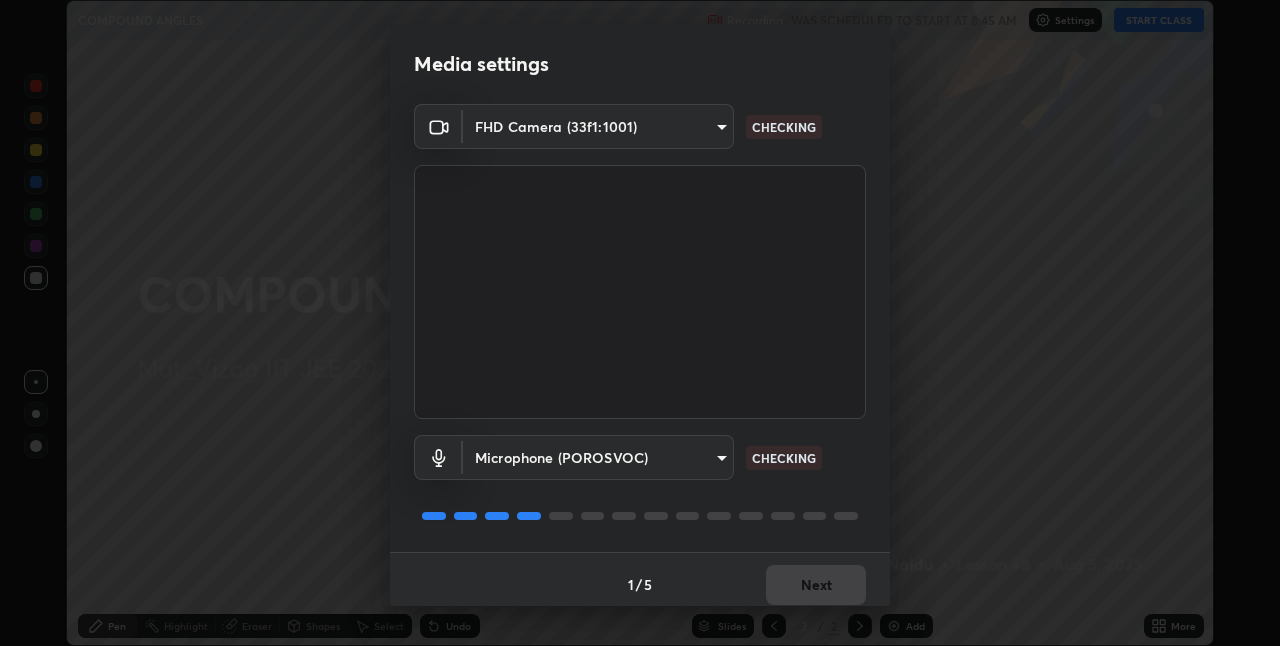 scroll, scrollTop: 10, scrollLeft: 0, axis: vertical 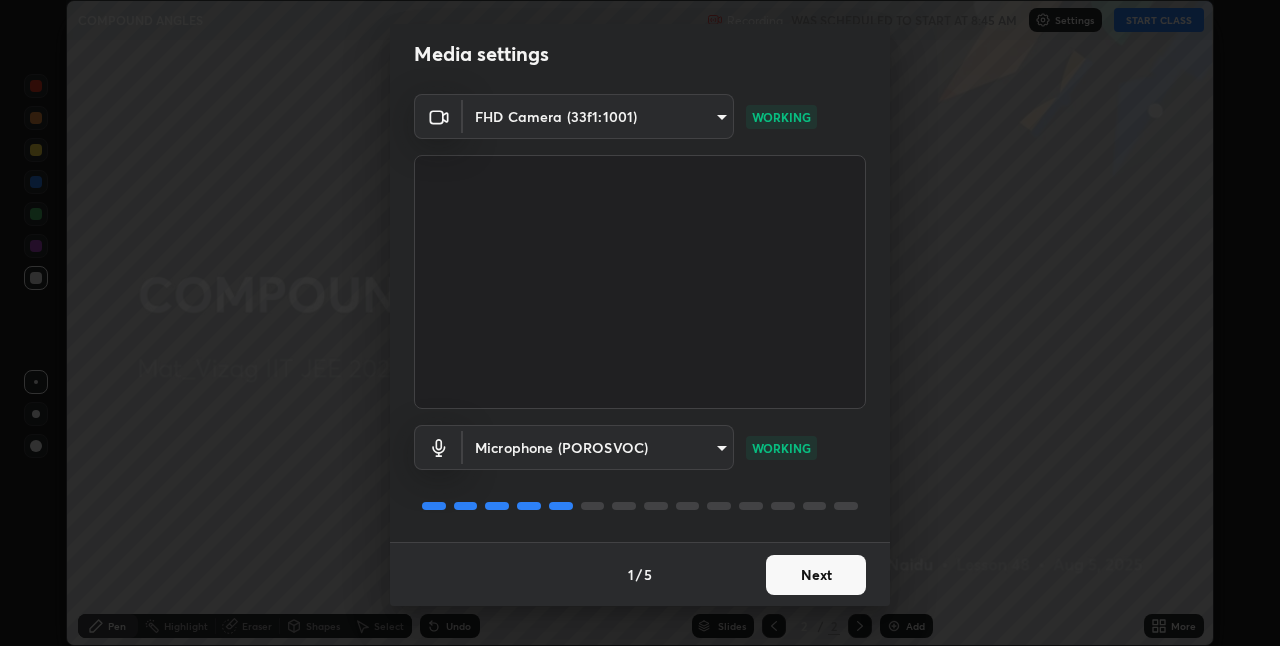 click on "Next" at bounding box center (816, 575) 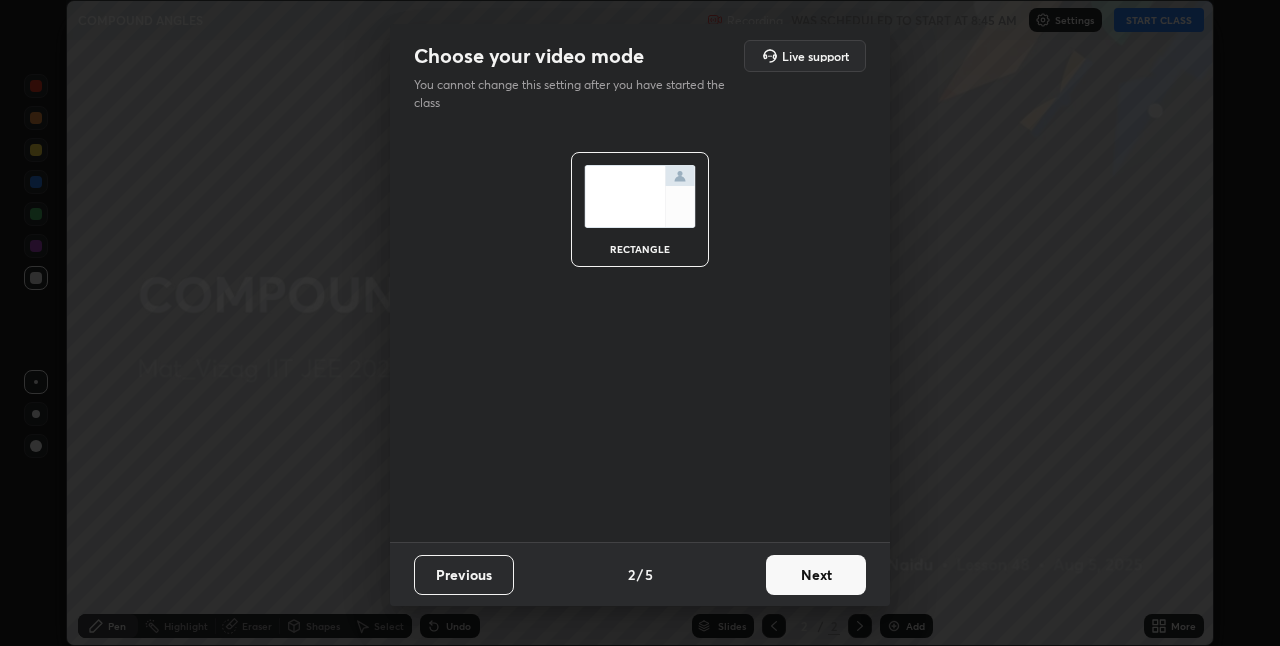 scroll, scrollTop: 0, scrollLeft: 0, axis: both 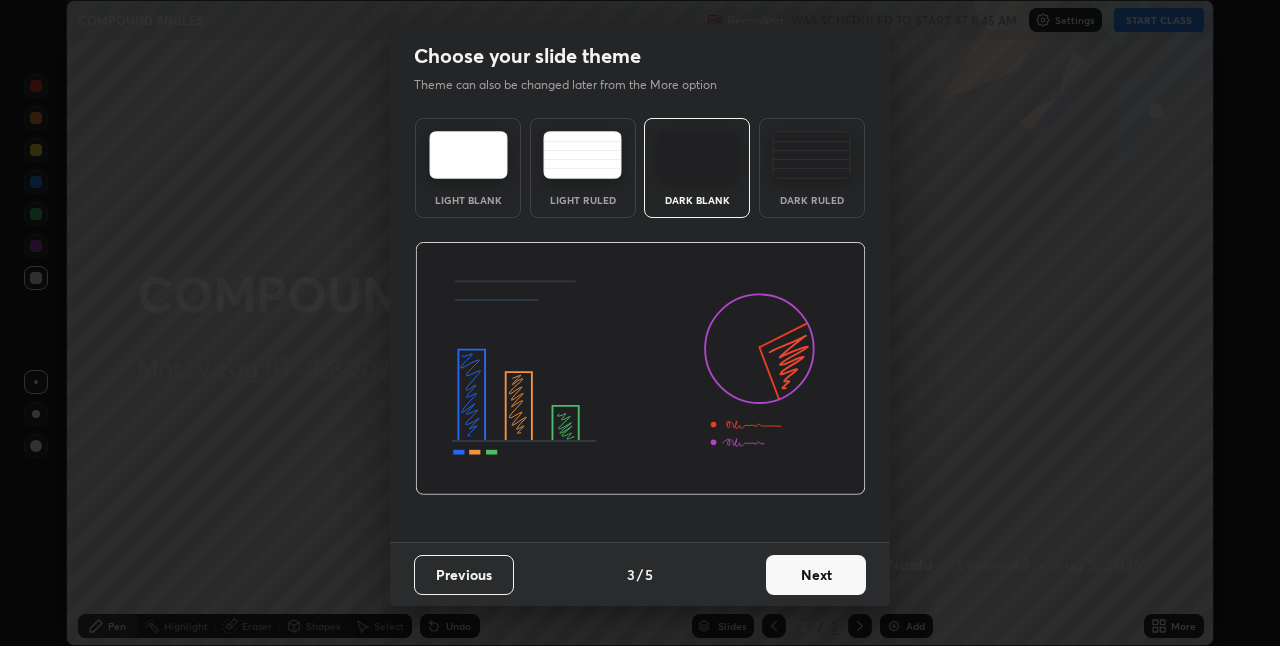 click on "Next" at bounding box center [816, 575] 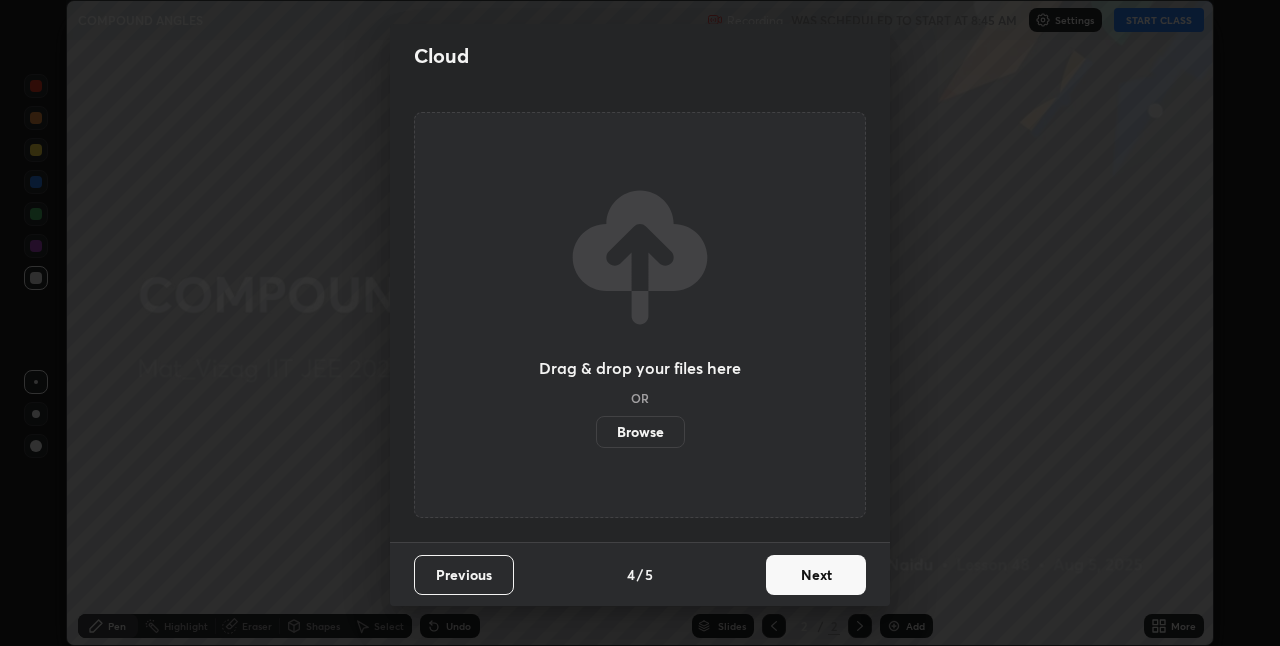 click on "Next" at bounding box center [816, 575] 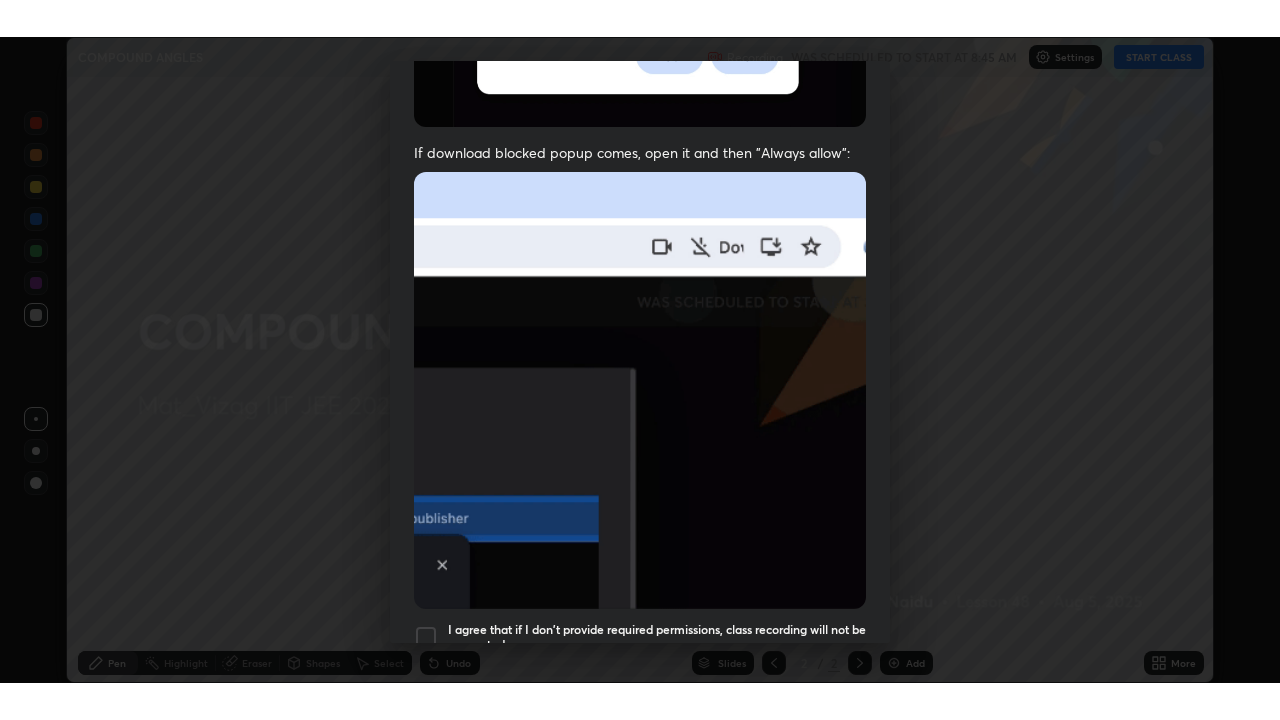 scroll, scrollTop: 418, scrollLeft: 0, axis: vertical 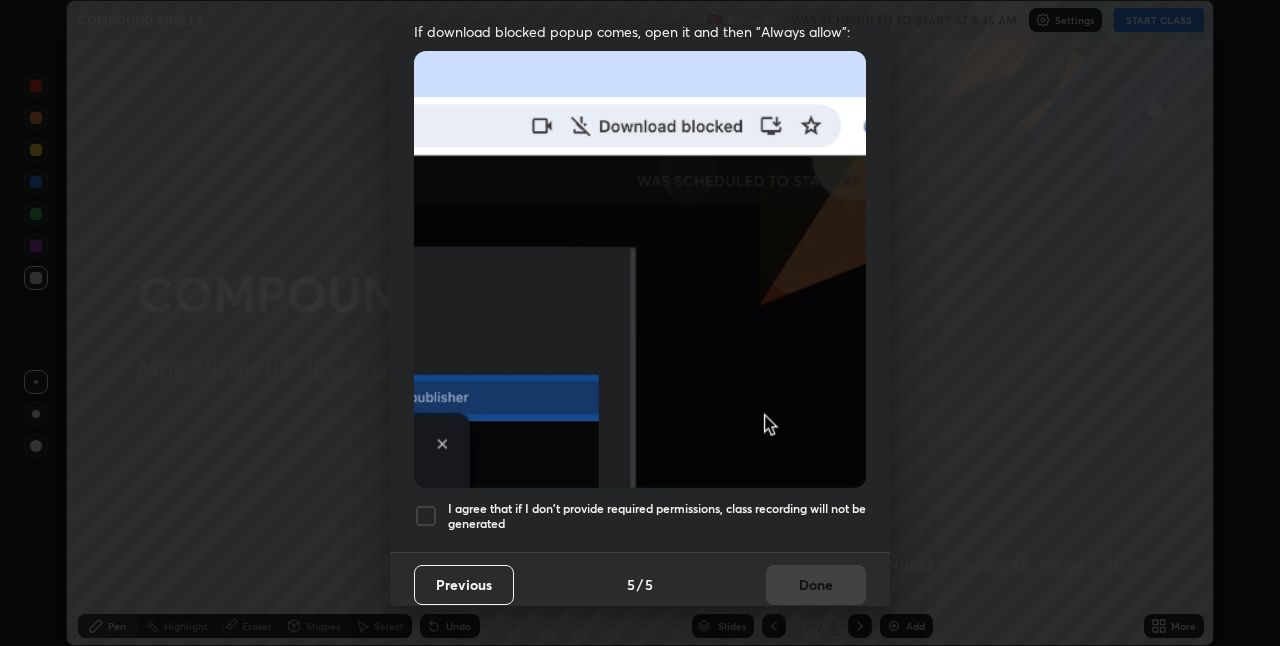 click at bounding box center [426, 516] 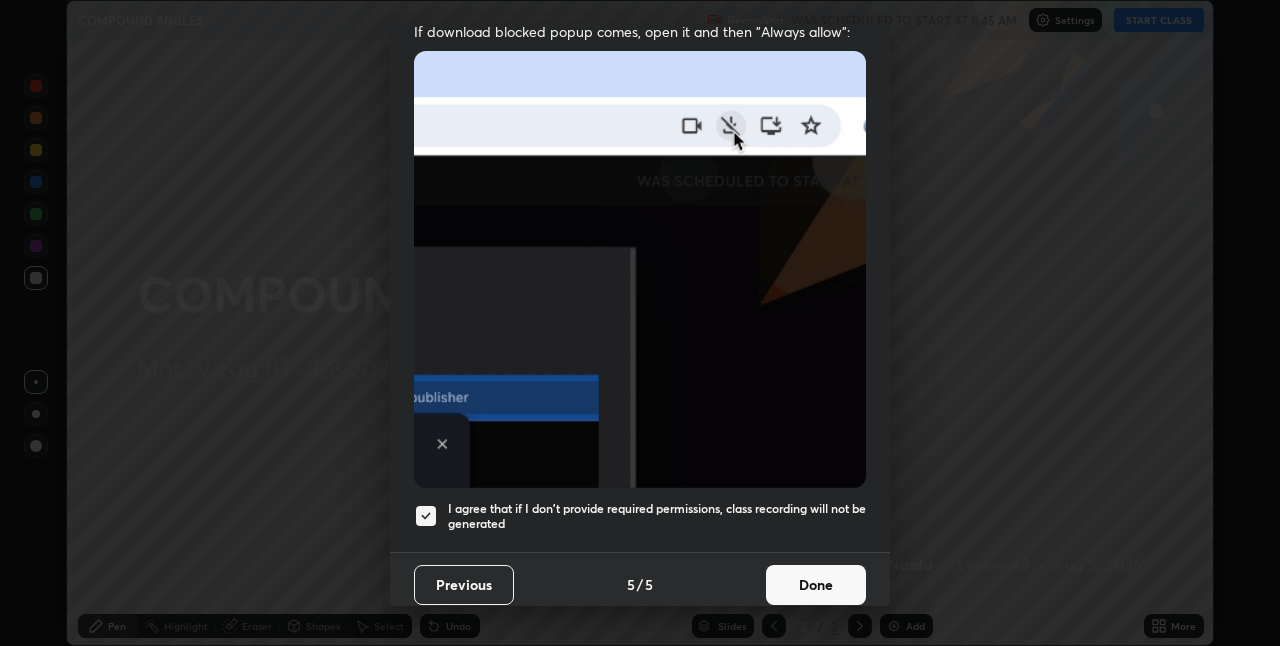 click on "Done" at bounding box center [816, 585] 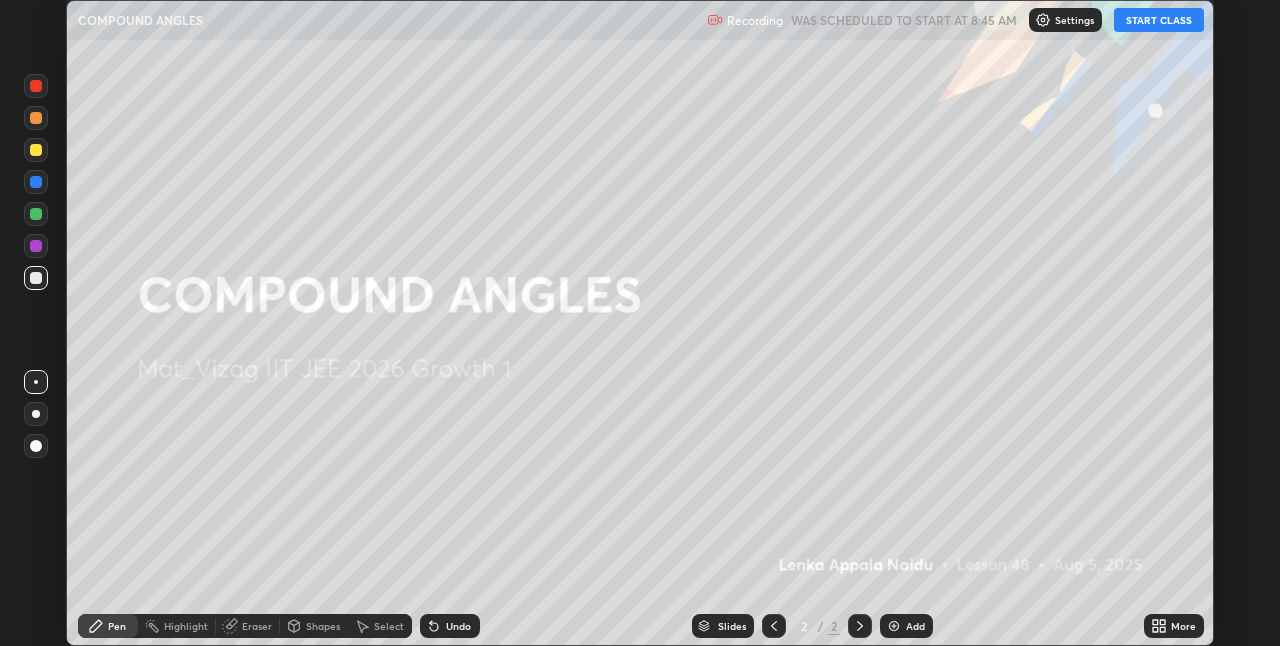 click 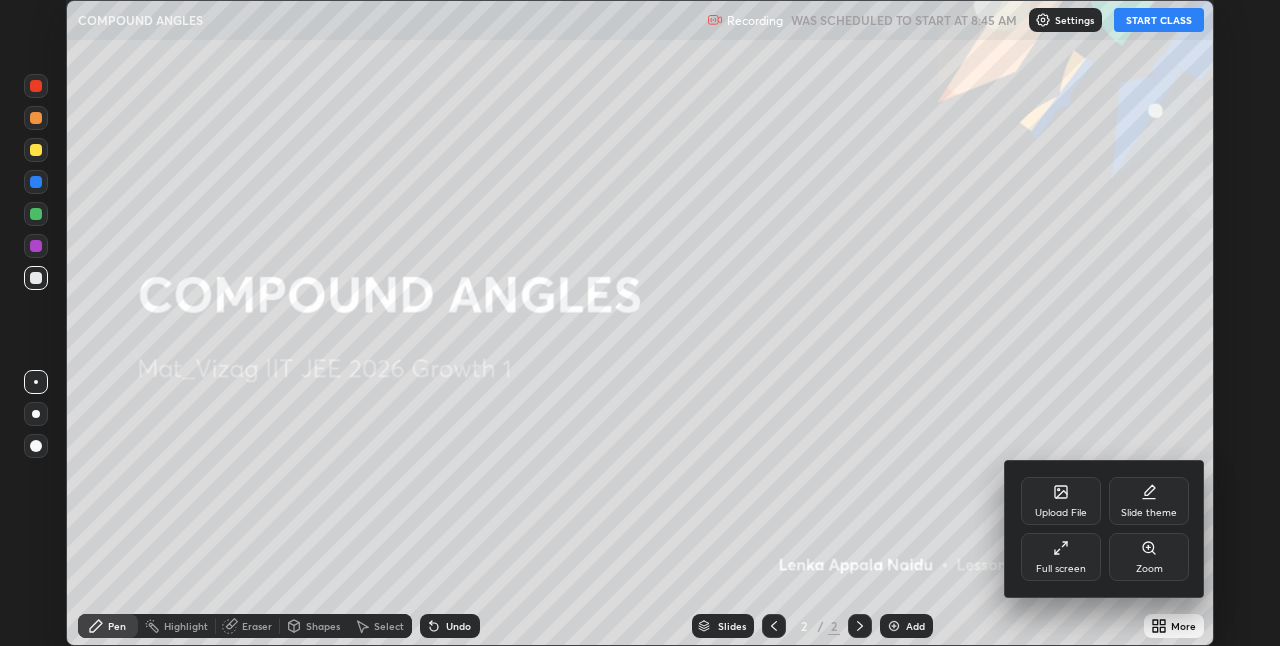 click 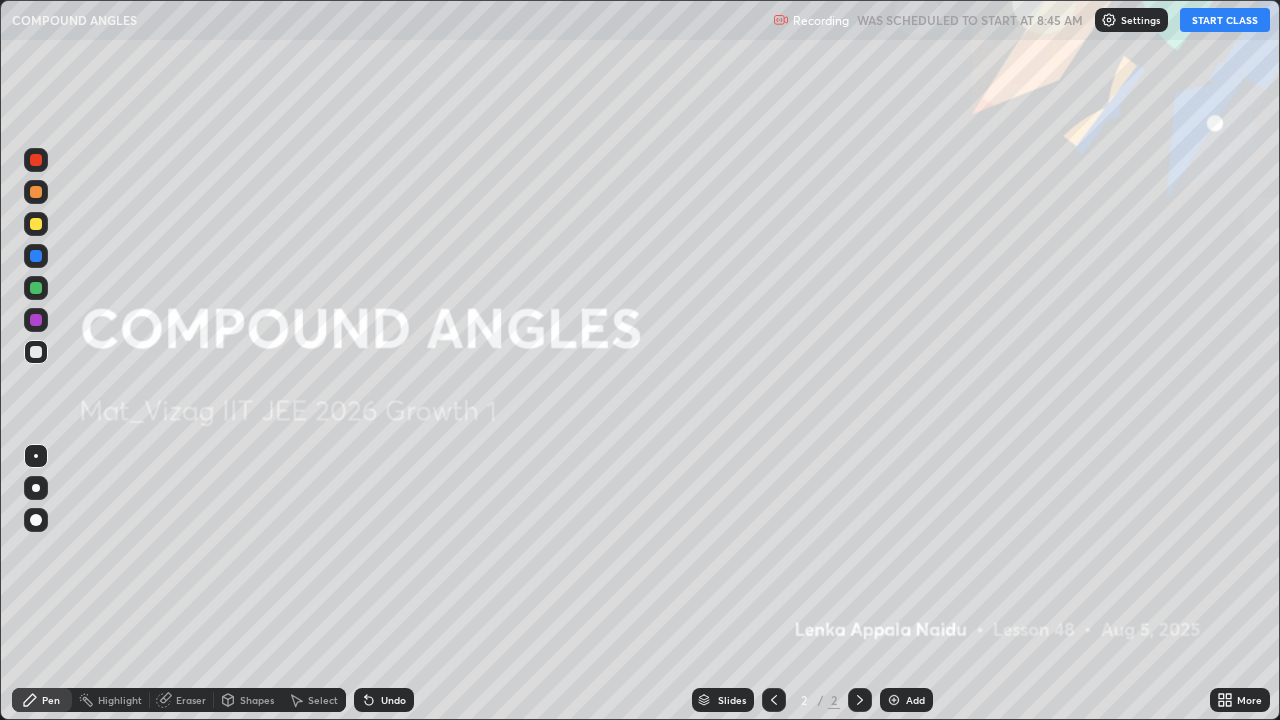 scroll, scrollTop: 99280, scrollLeft: 98720, axis: both 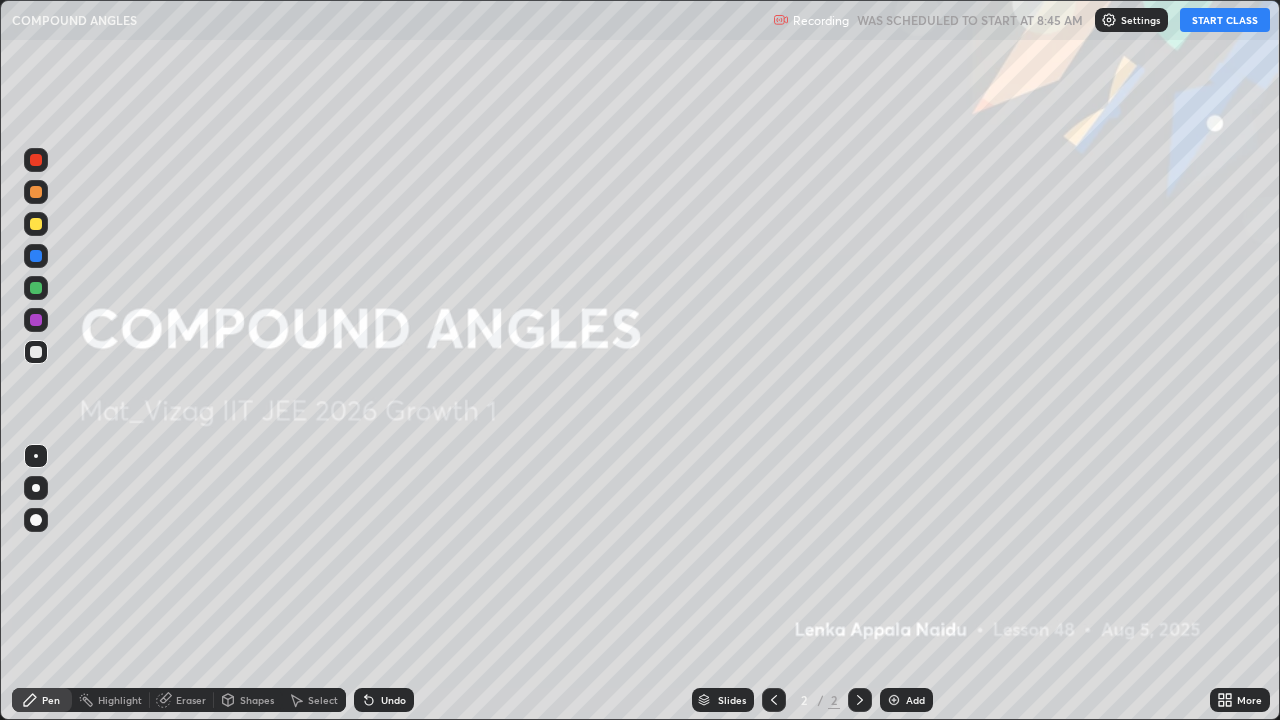 click at bounding box center [894, 700] 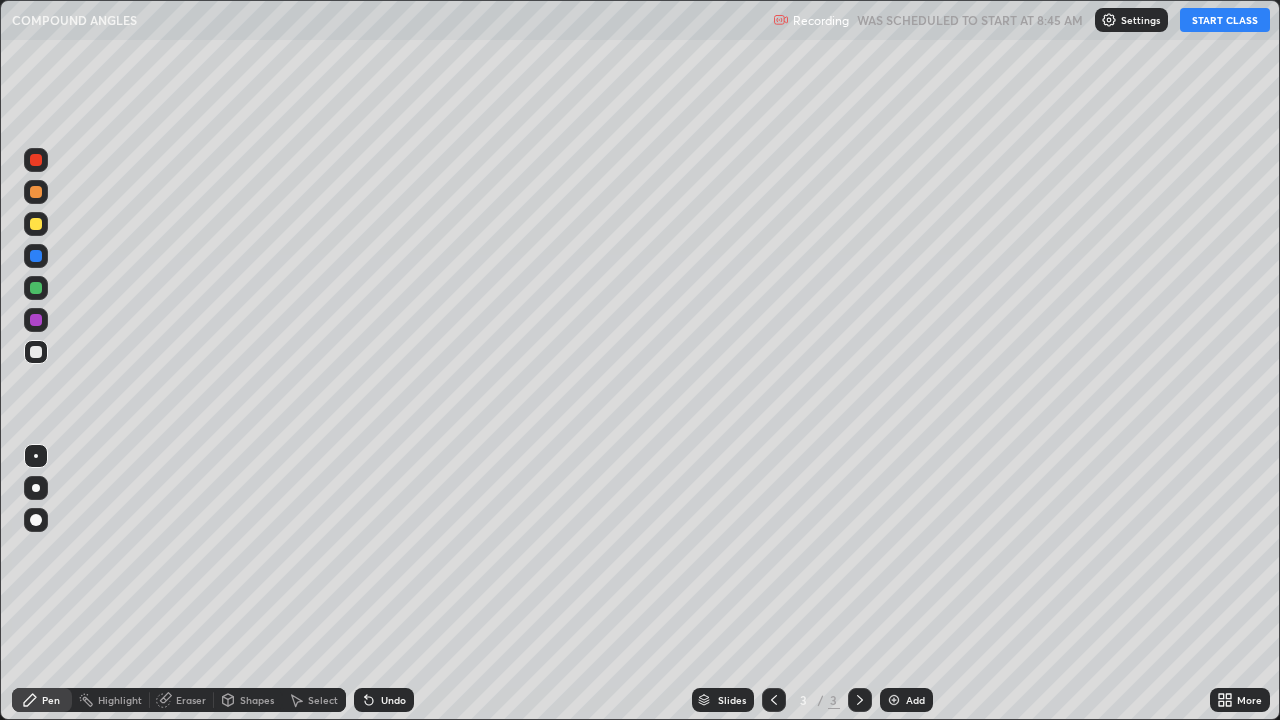 click on "START CLASS" at bounding box center [1225, 20] 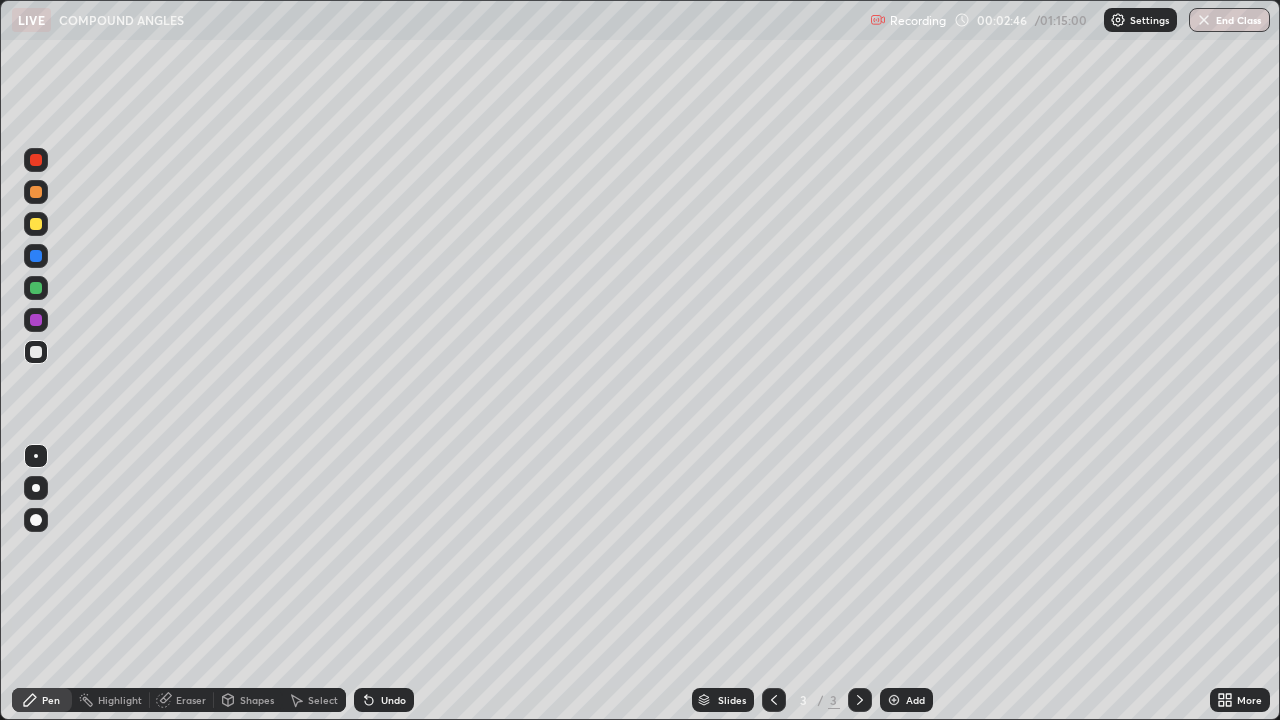 click on "Eraser" at bounding box center [191, 700] 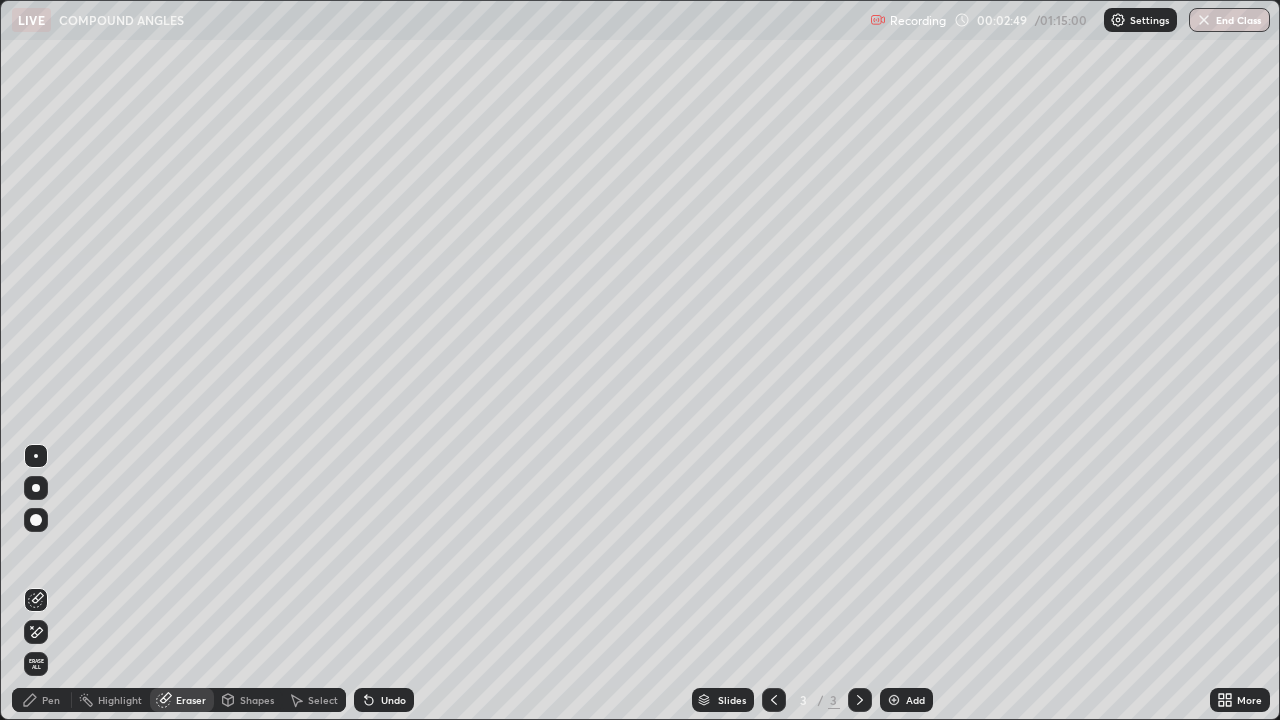click 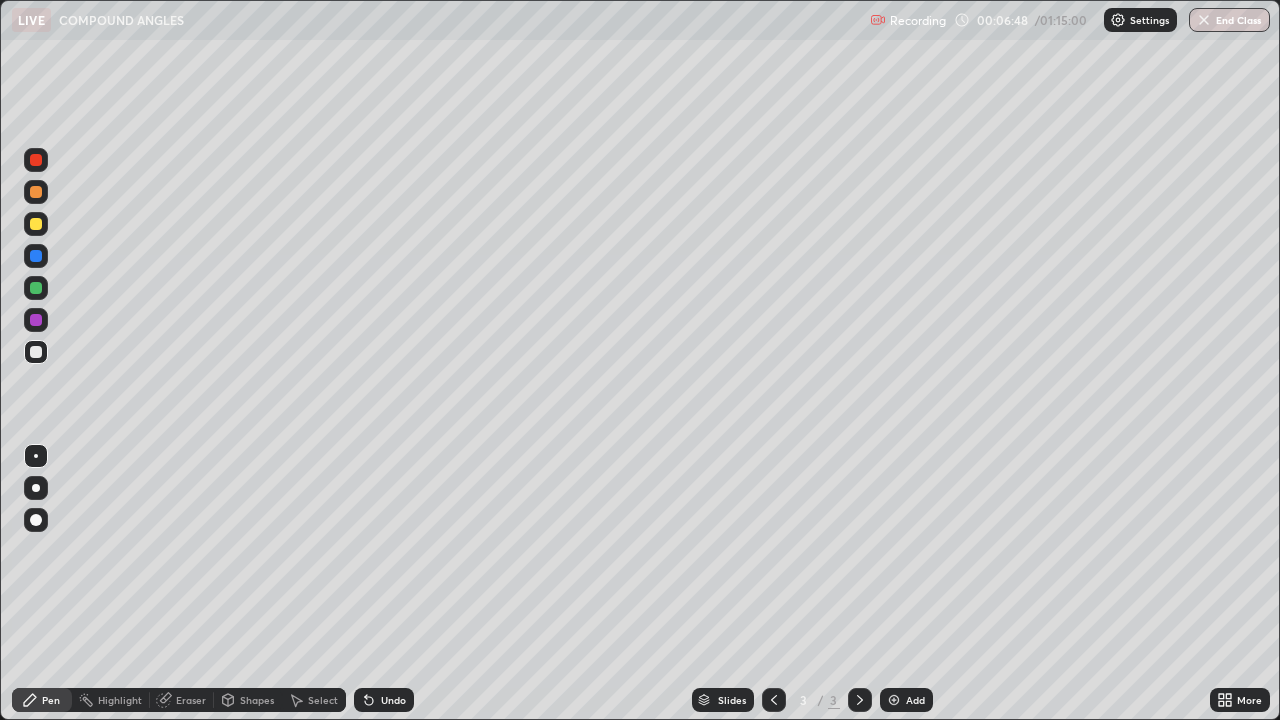 click on "Slides 3 / 3 Add" at bounding box center [812, 700] 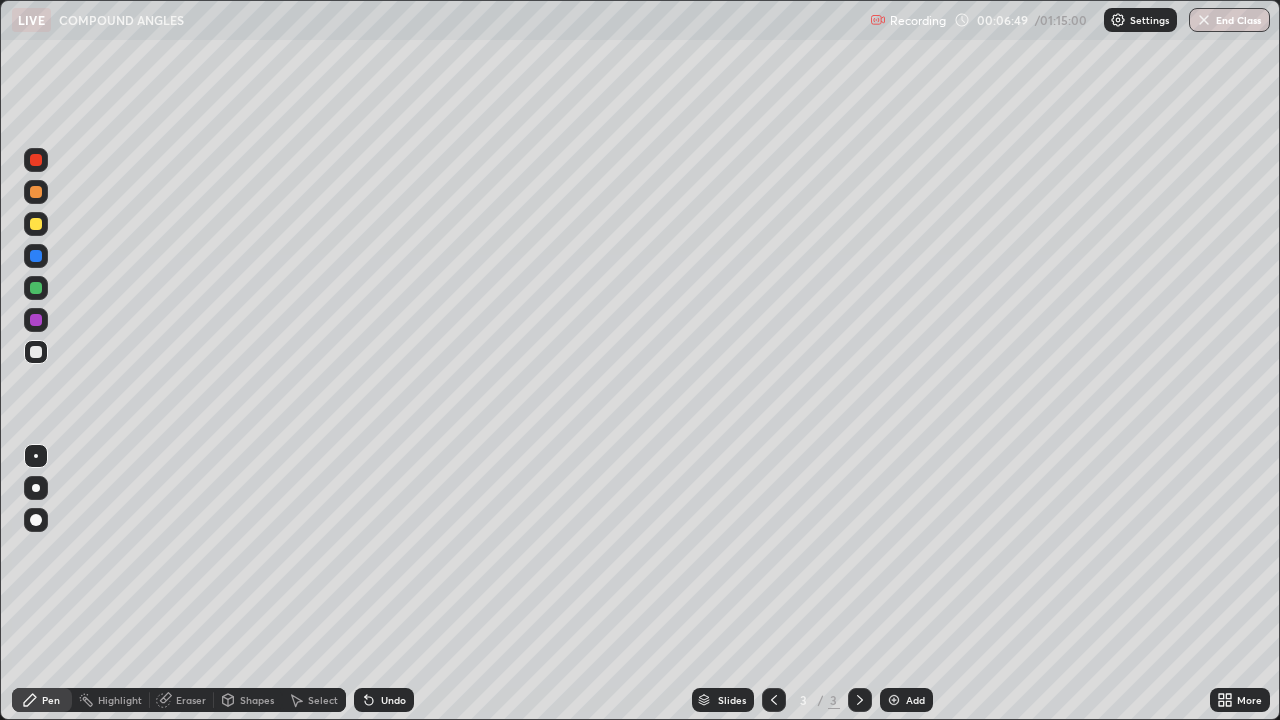click on "Slides 3 / 3 Add" at bounding box center [812, 700] 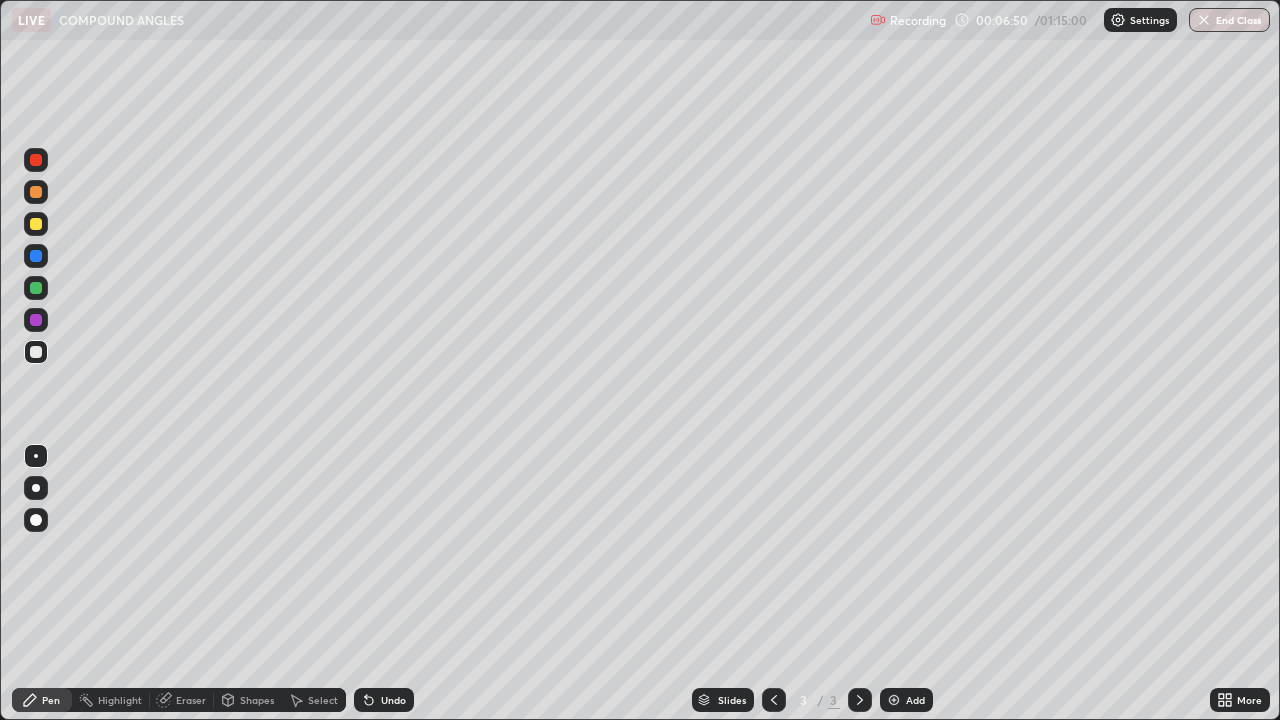 click on "Slides 3 / 3 Add" at bounding box center (812, 700) 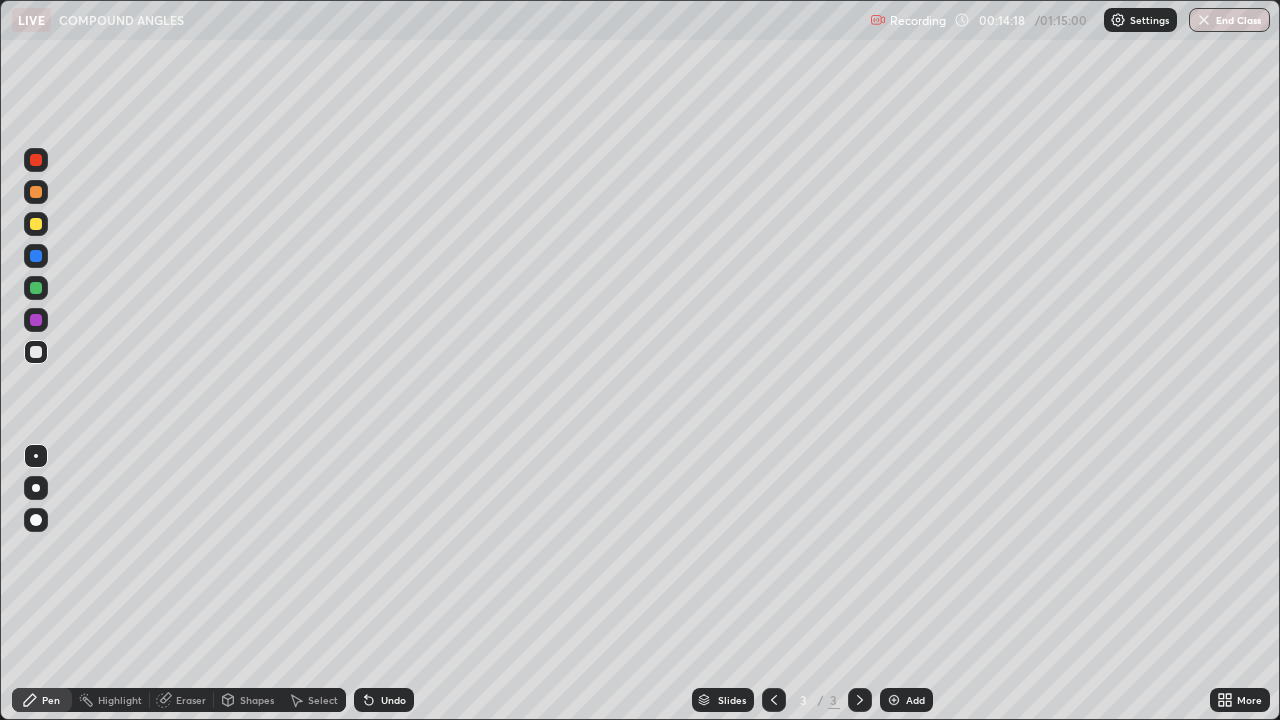 click at bounding box center [894, 700] 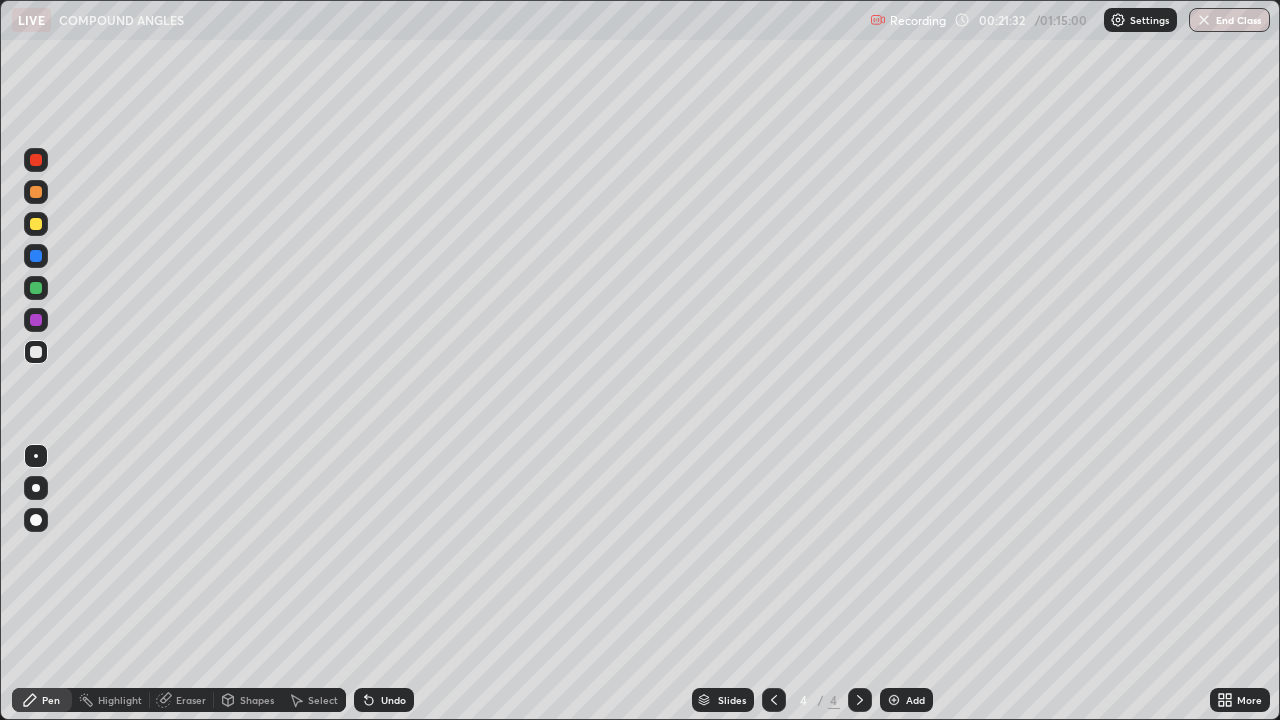 click on "Eraser" at bounding box center [191, 700] 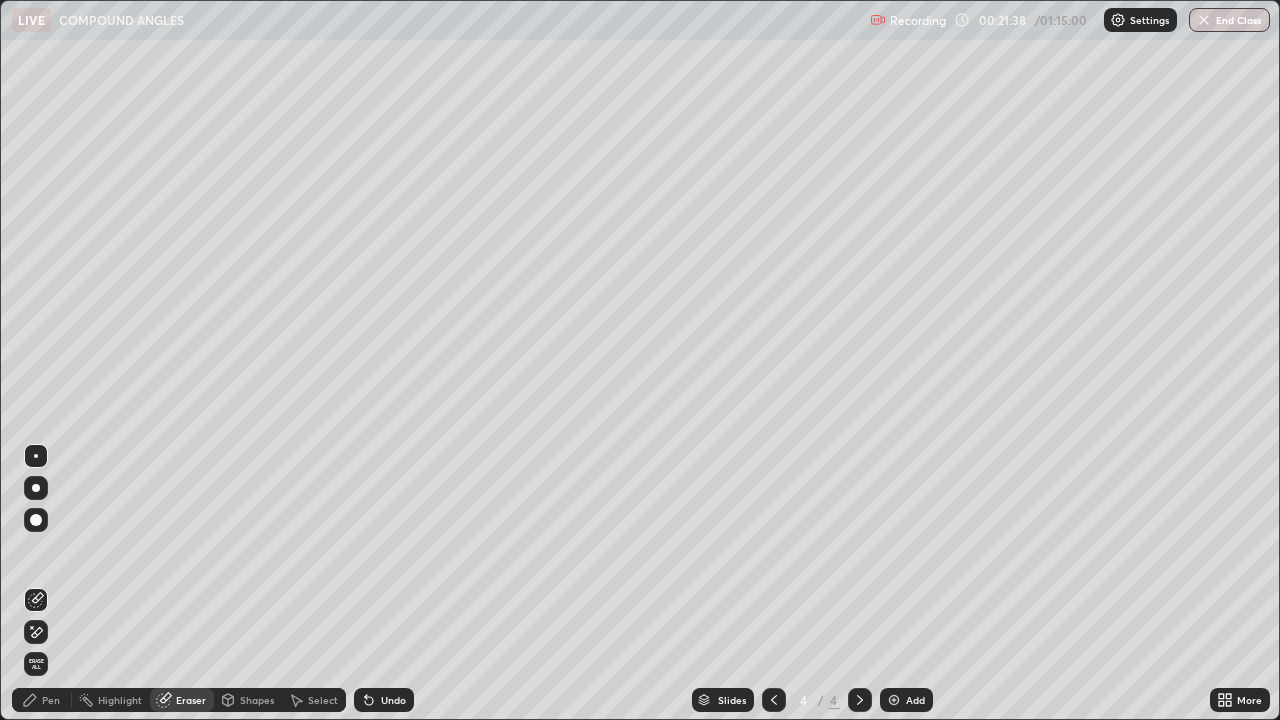 click 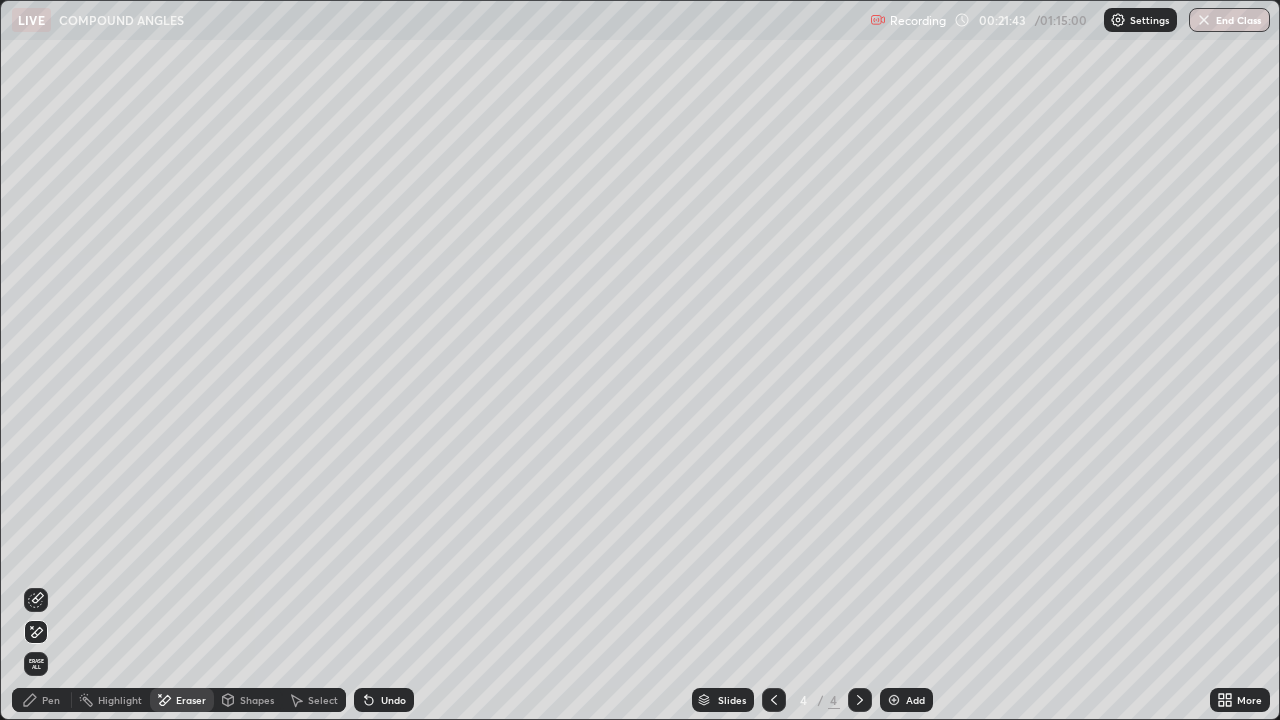 click on "Pen" at bounding box center [42, 700] 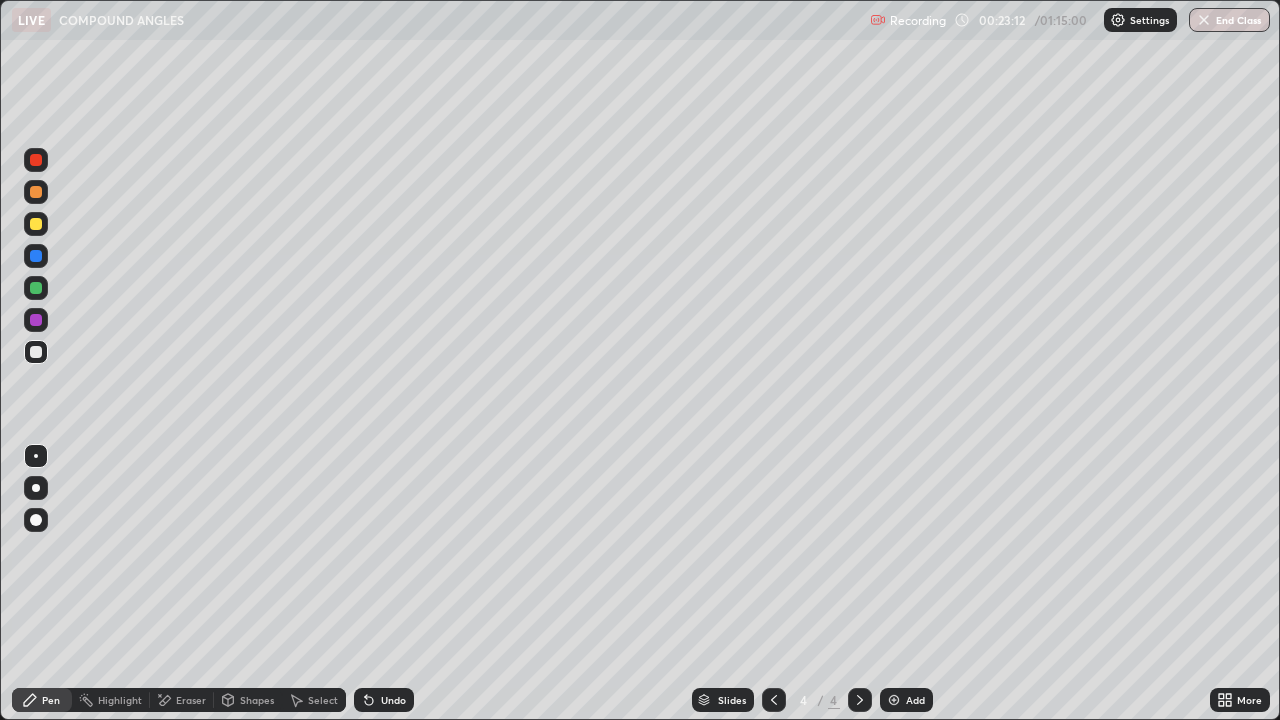 click on "Eraser" at bounding box center [182, 700] 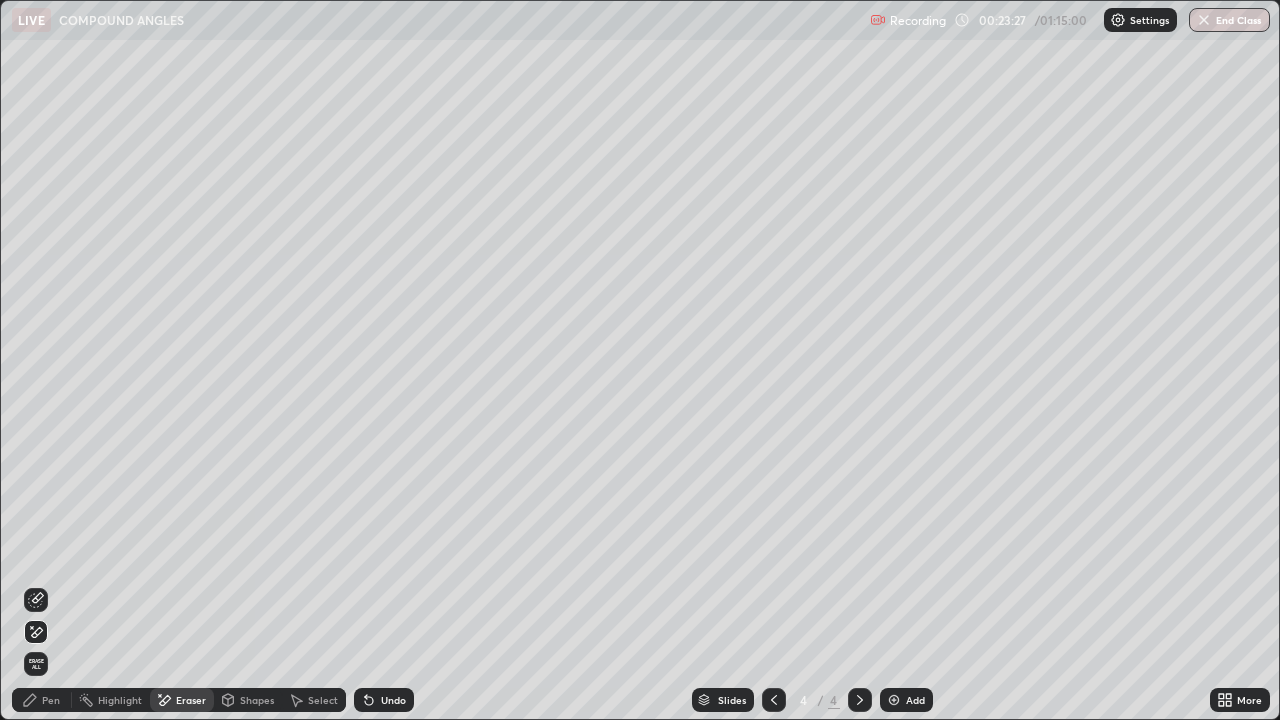 click on "Pen" at bounding box center [51, 700] 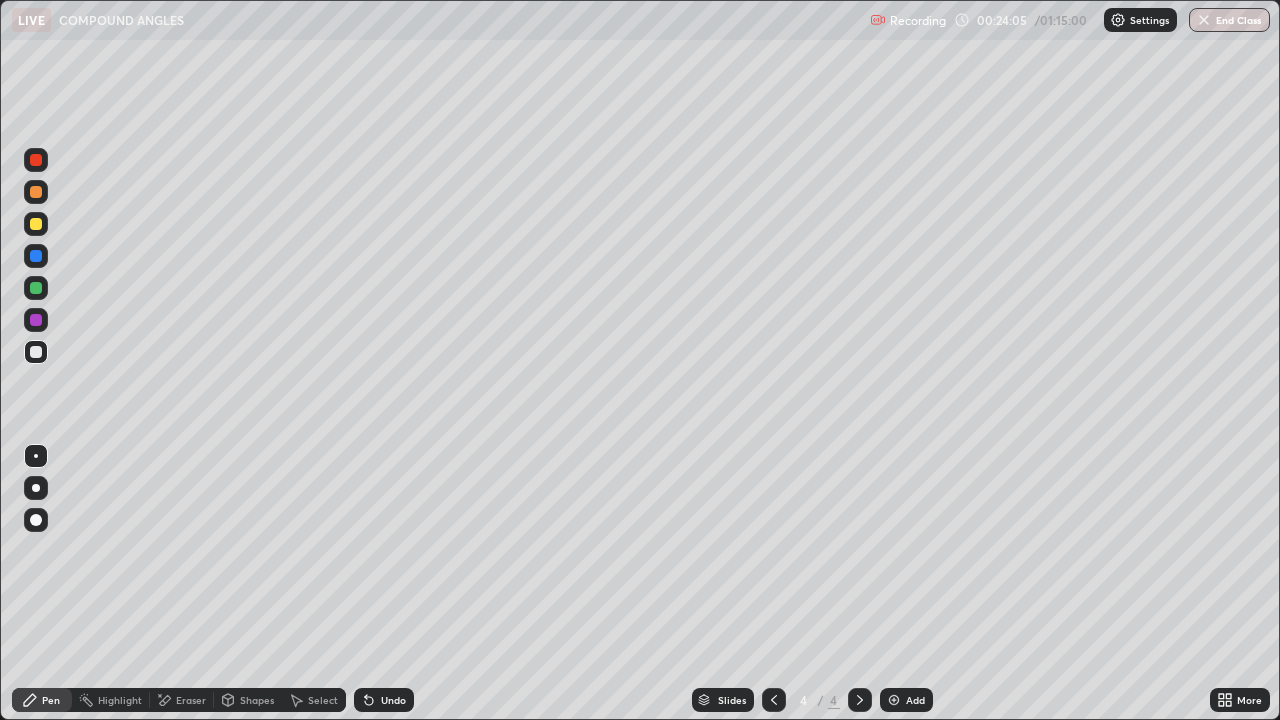 click on "Eraser" at bounding box center [191, 700] 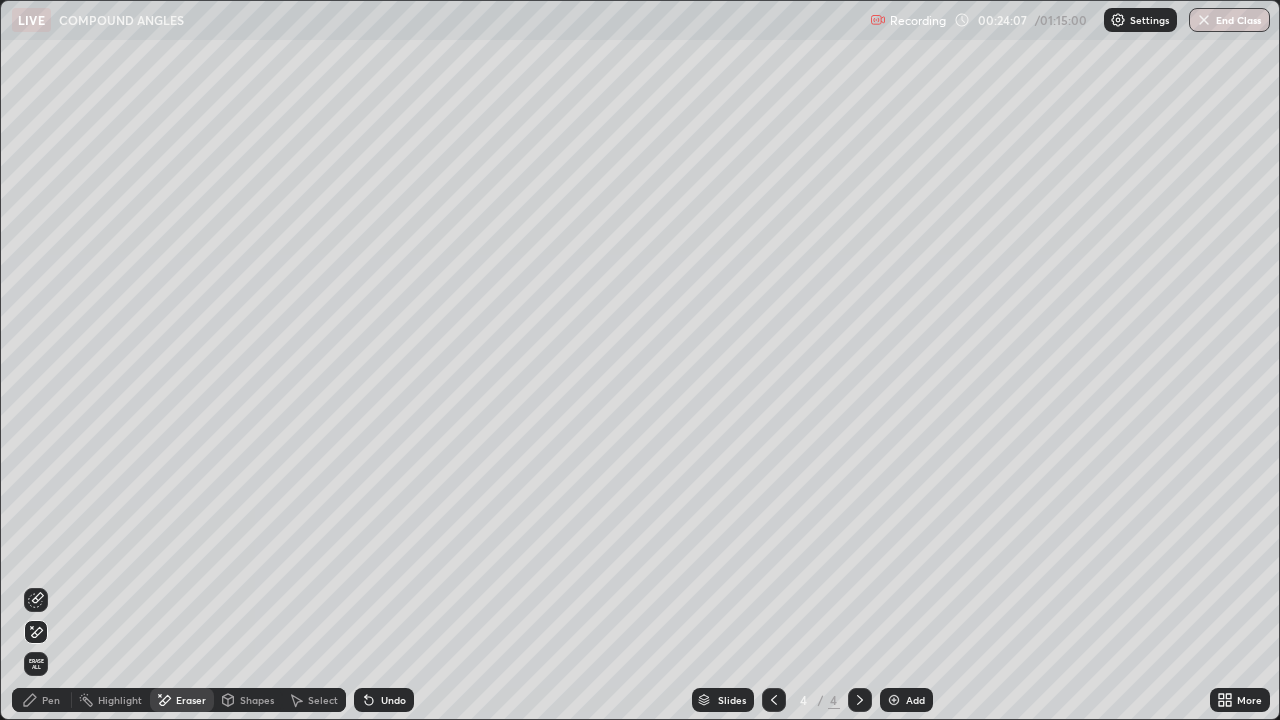 click on "Pen" at bounding box center (51, 700) 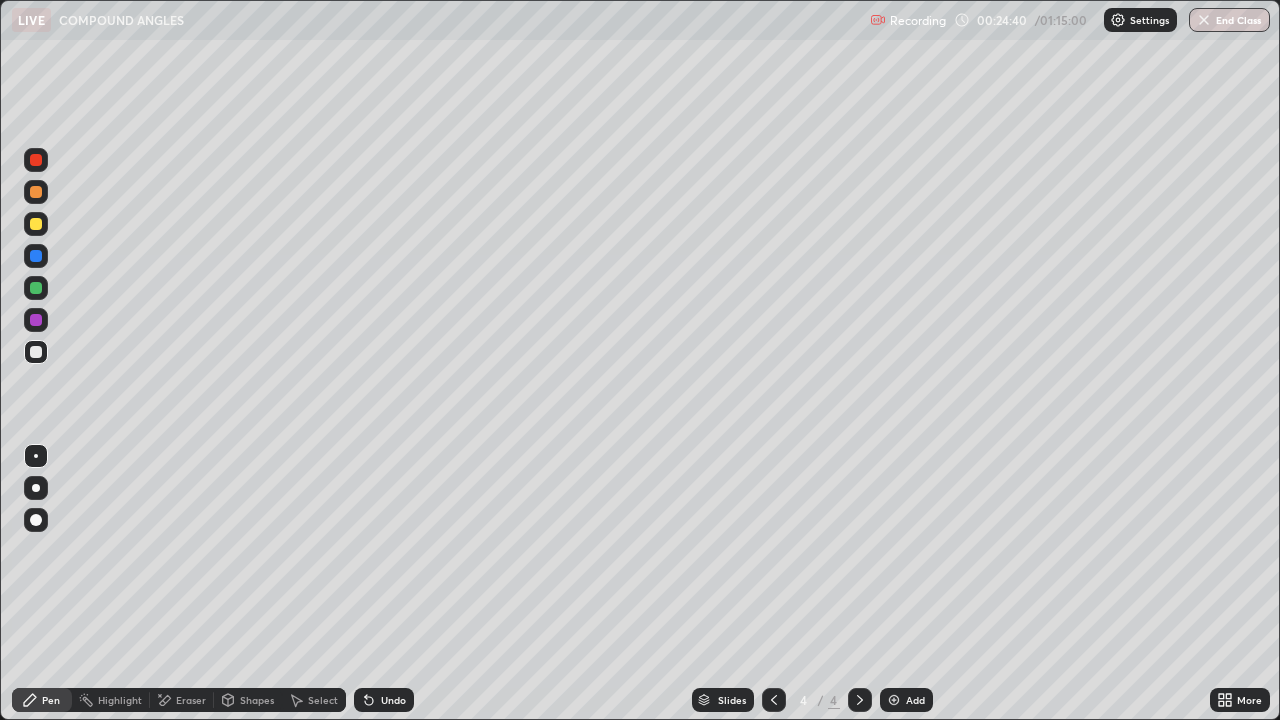 click at bounding box center (894, 700) 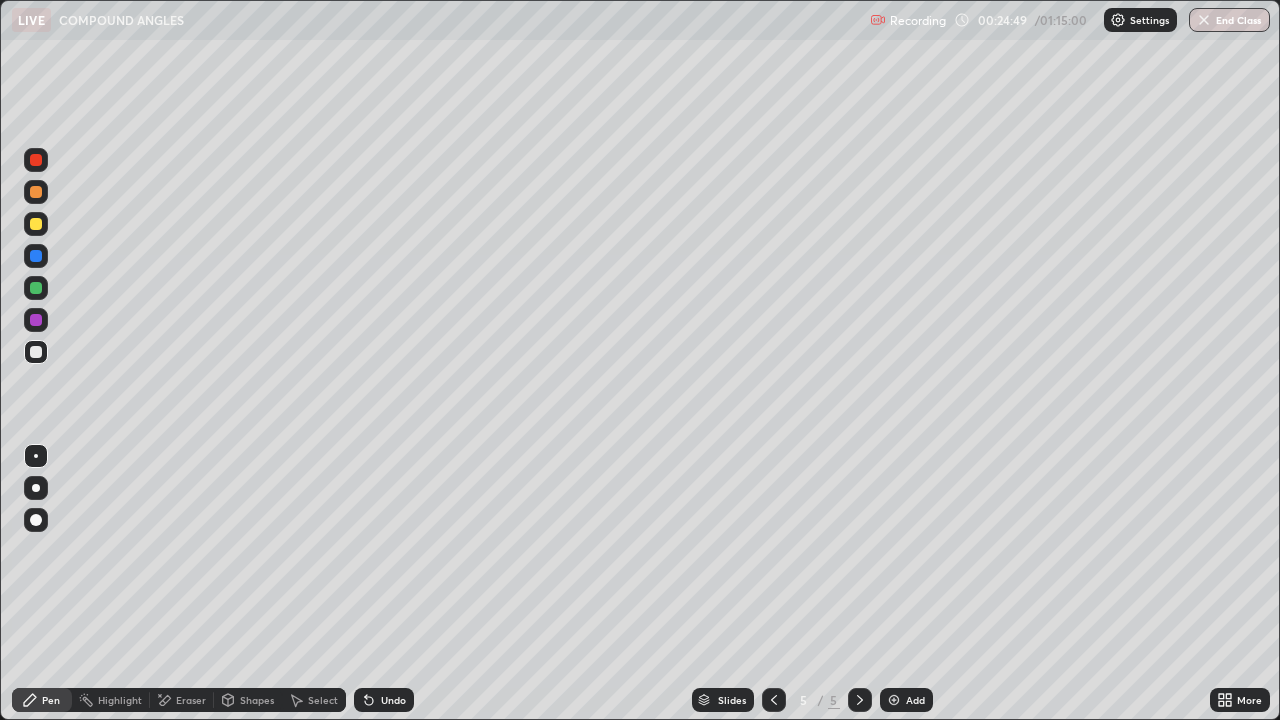 click 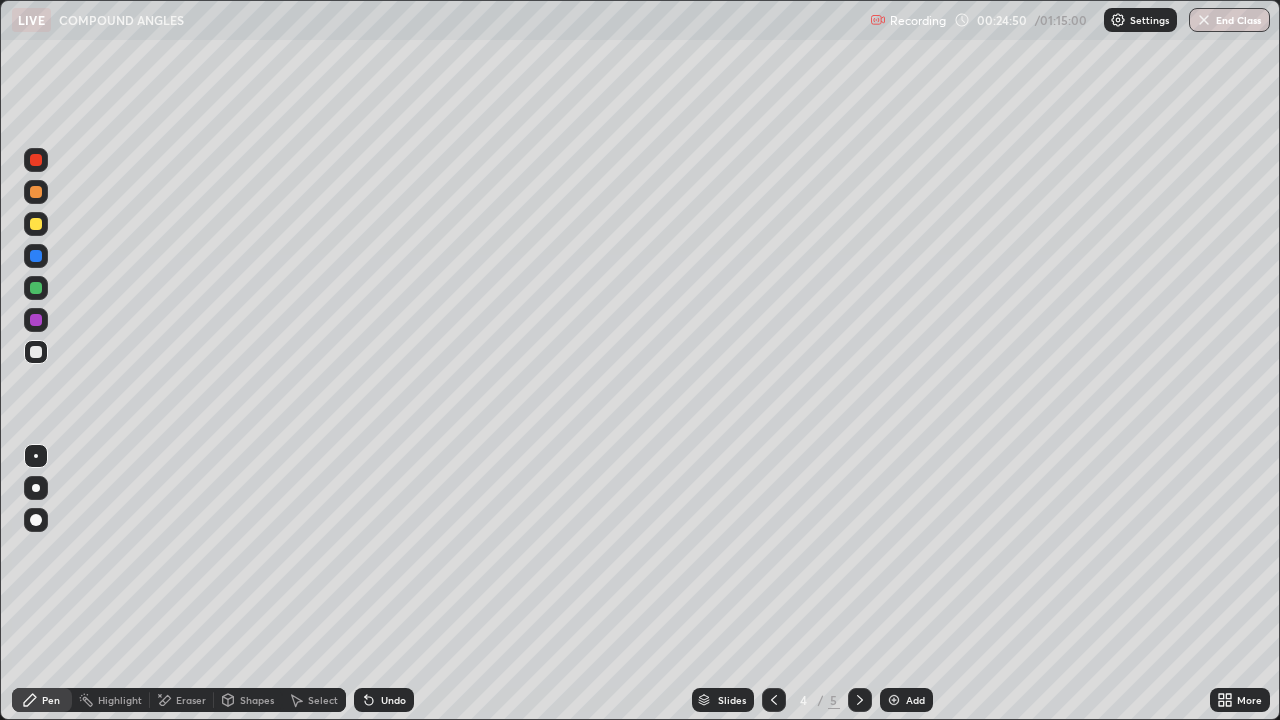 click 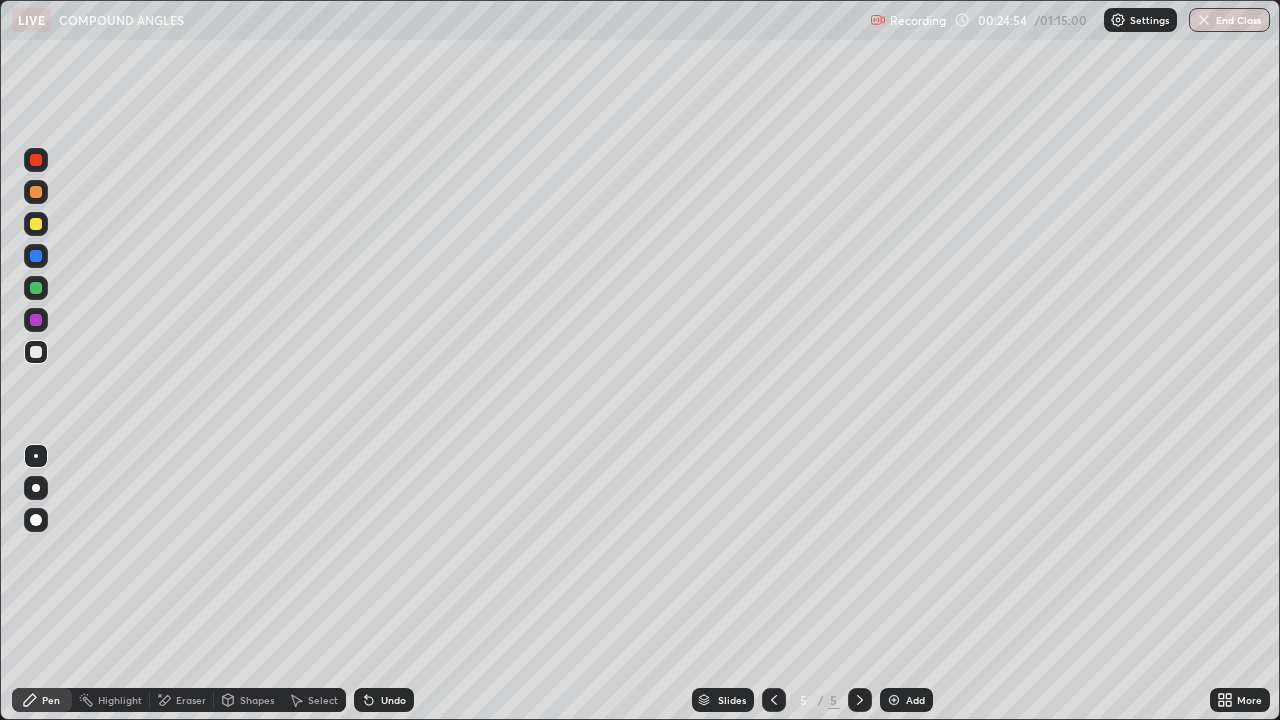 click on "Eraser" at bounding box center [182, 700] 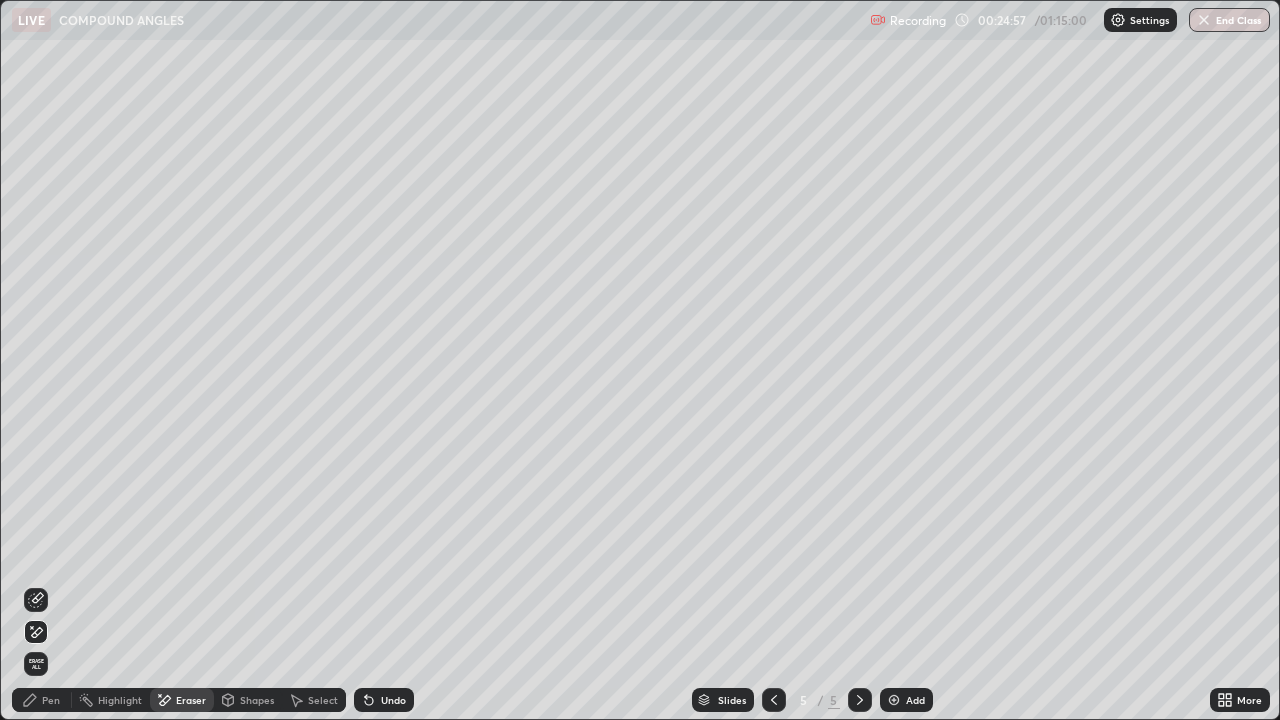 click on "Pen" at bounding box center (51, 700) 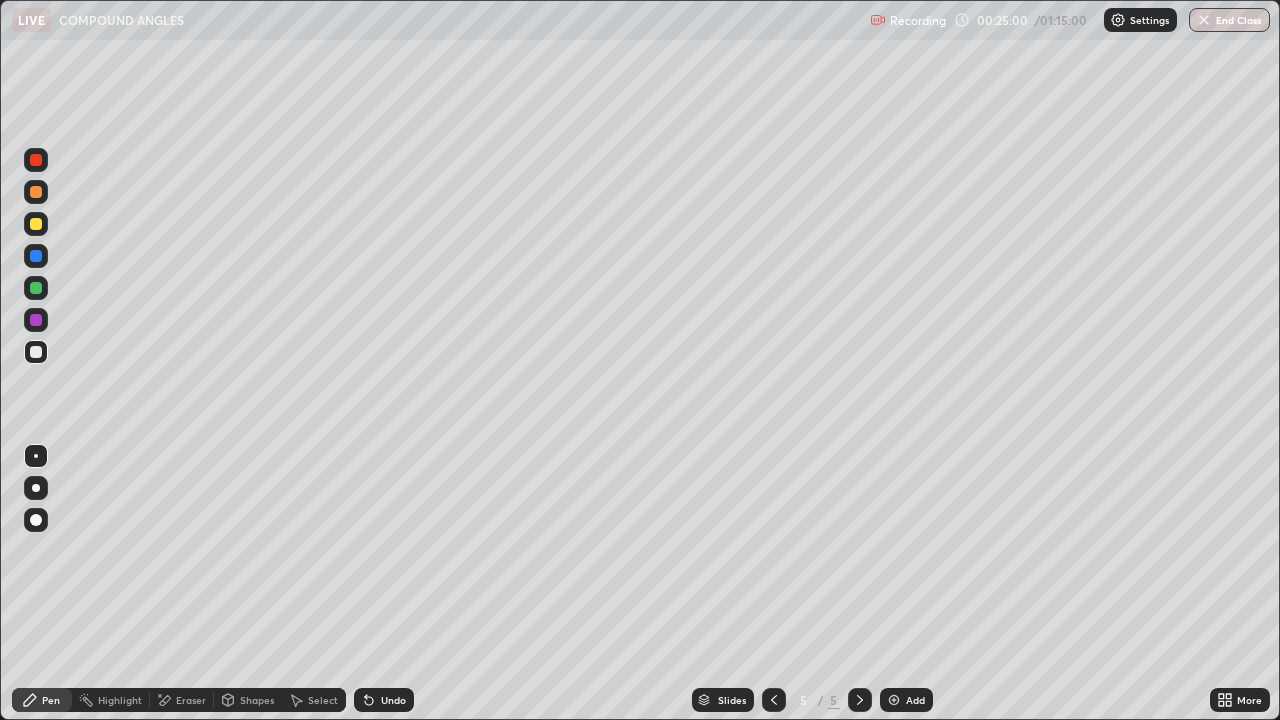 click 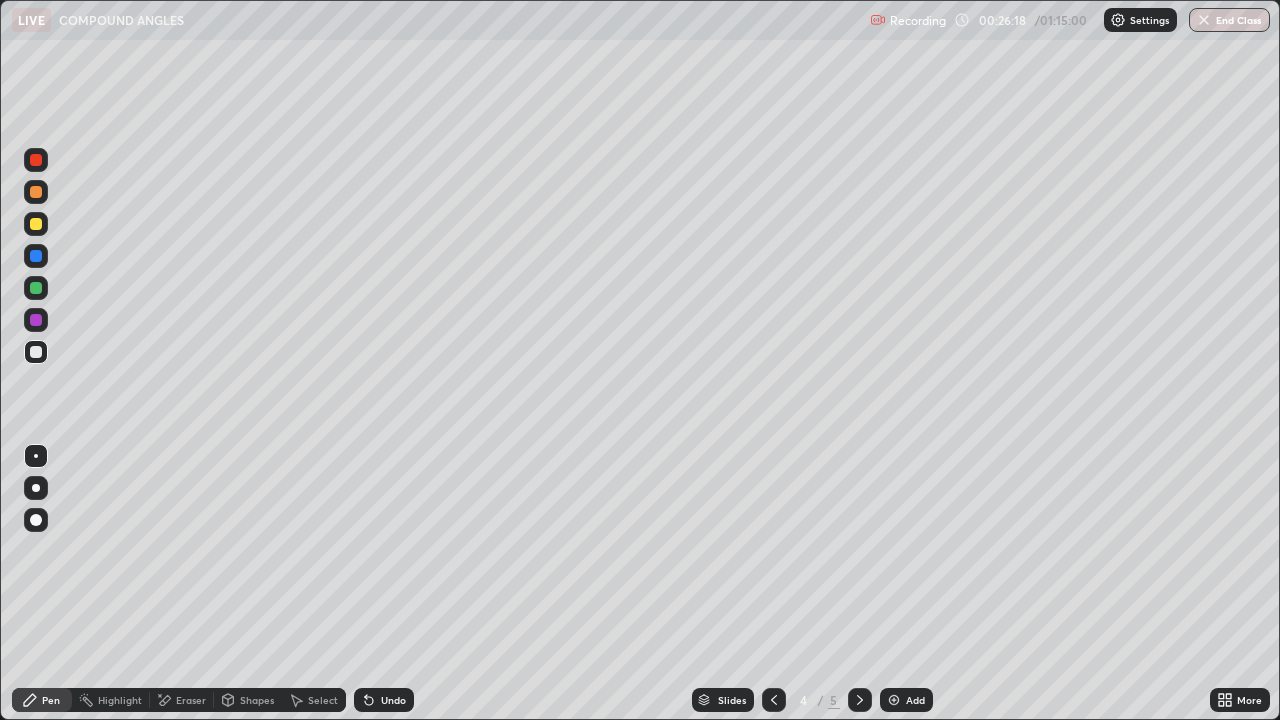 click at bounding box center (894, 700) 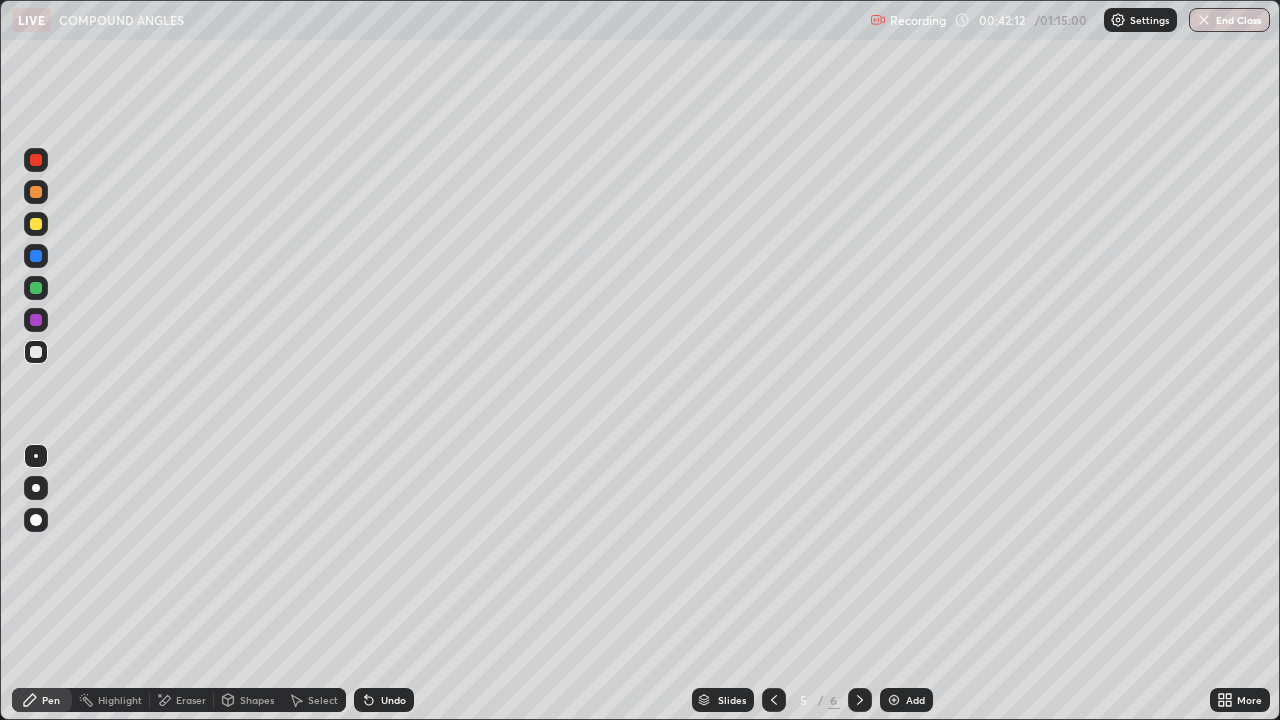 click at bounding box center [894, 700] 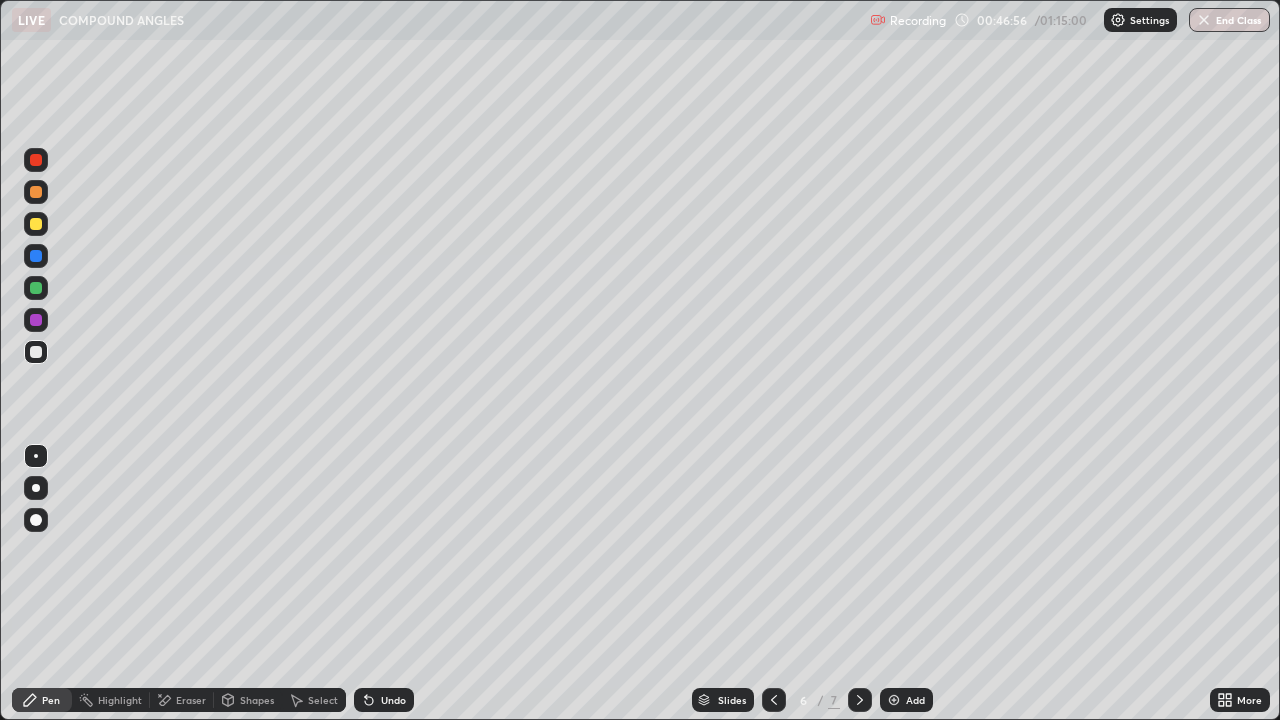 click at bounding box center (894, 700) 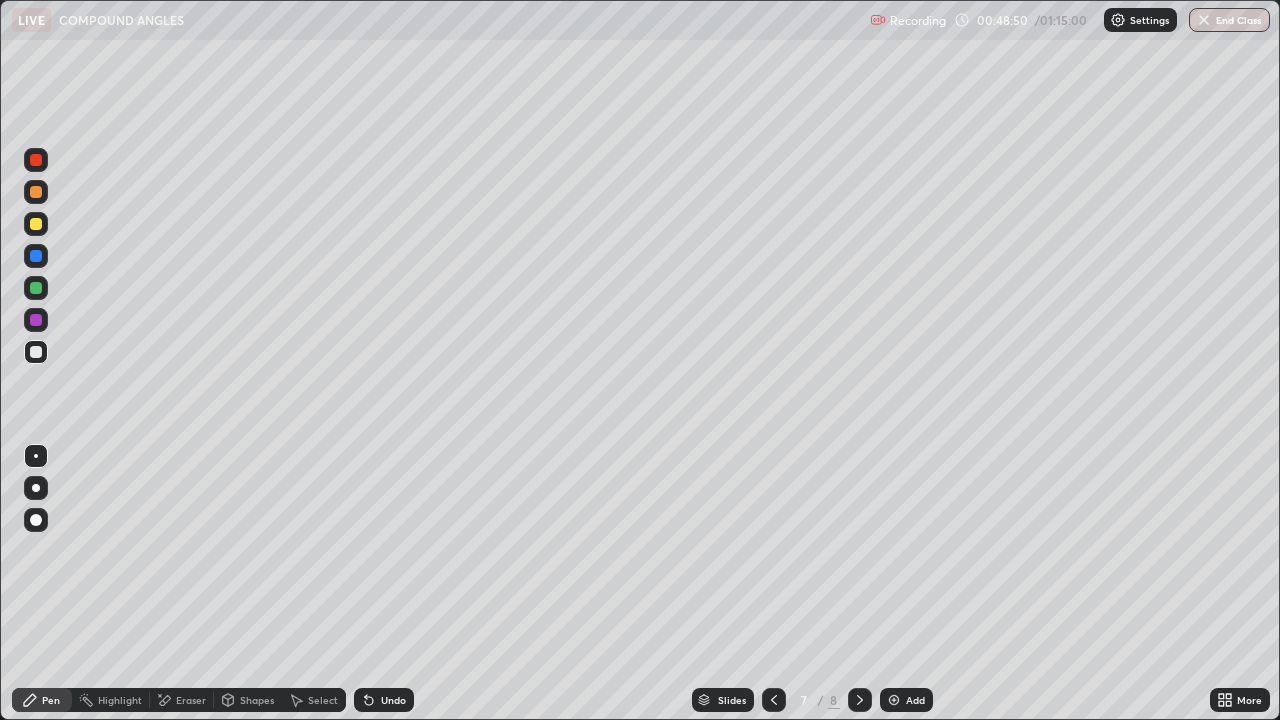 click on "Eraser" at bounding box center [191, 700] 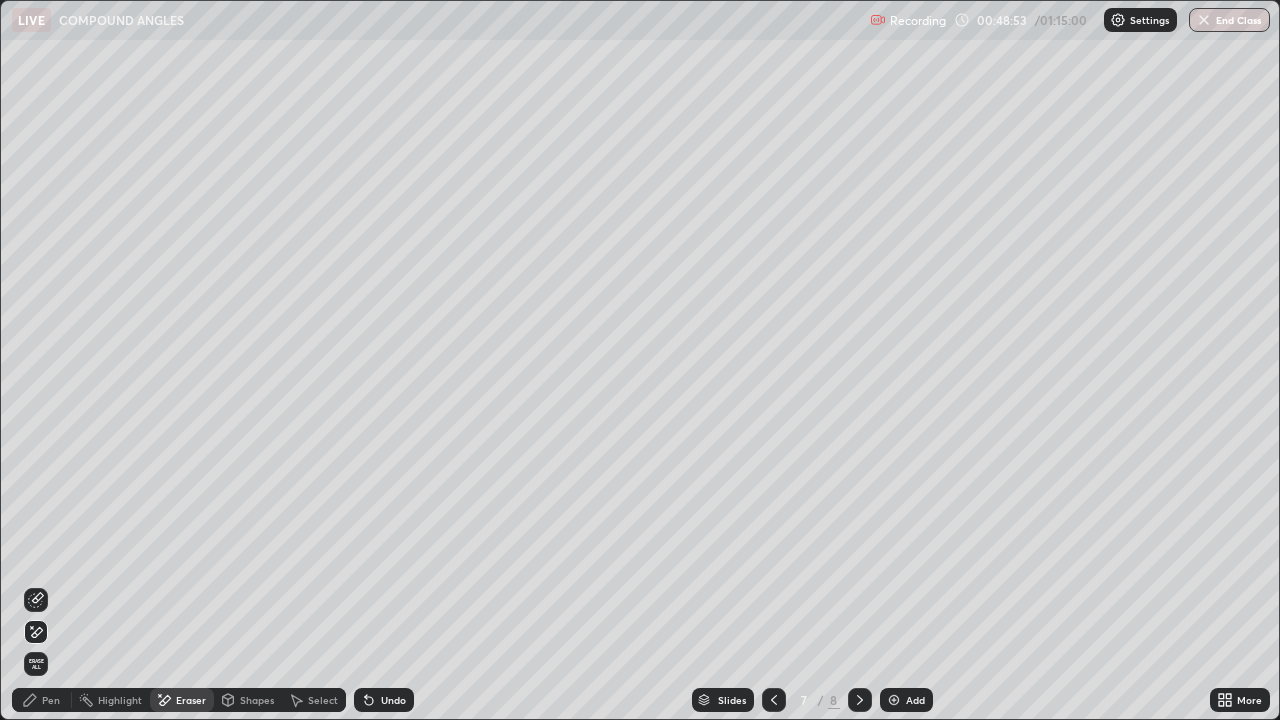 click on "Pen" at bounding box center [51, 700] 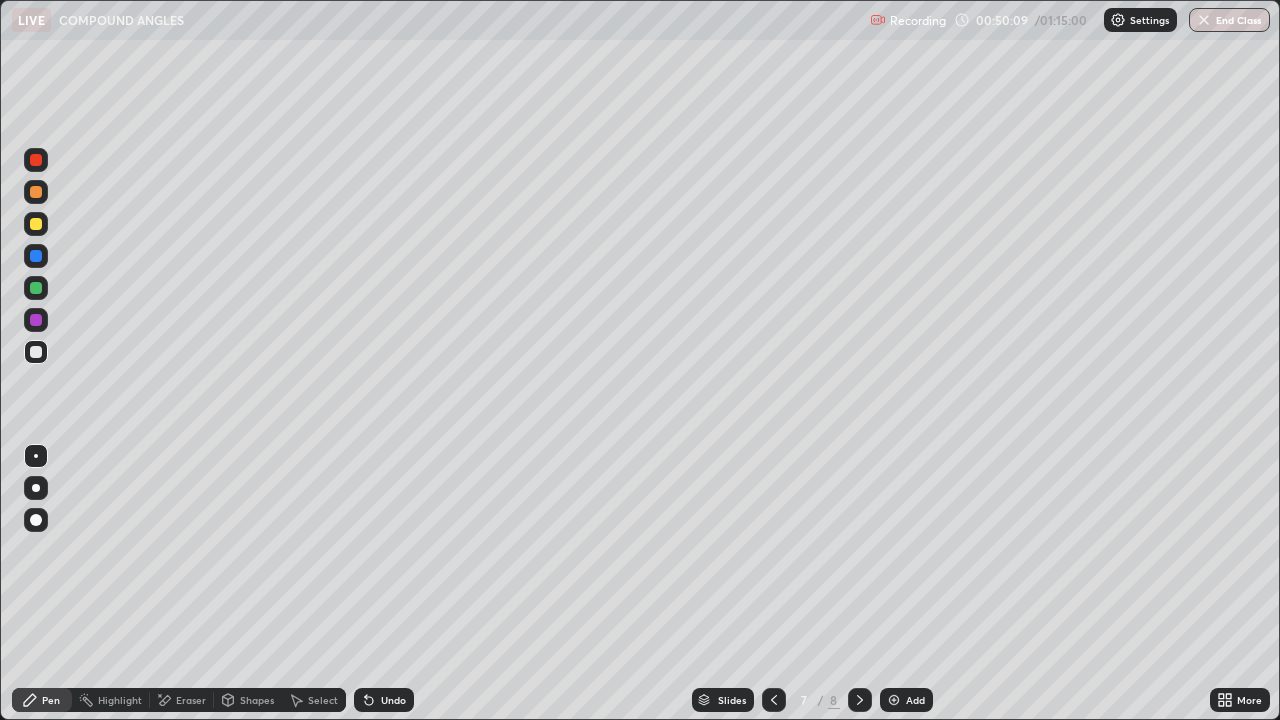 click at bounding box center [894, 700] 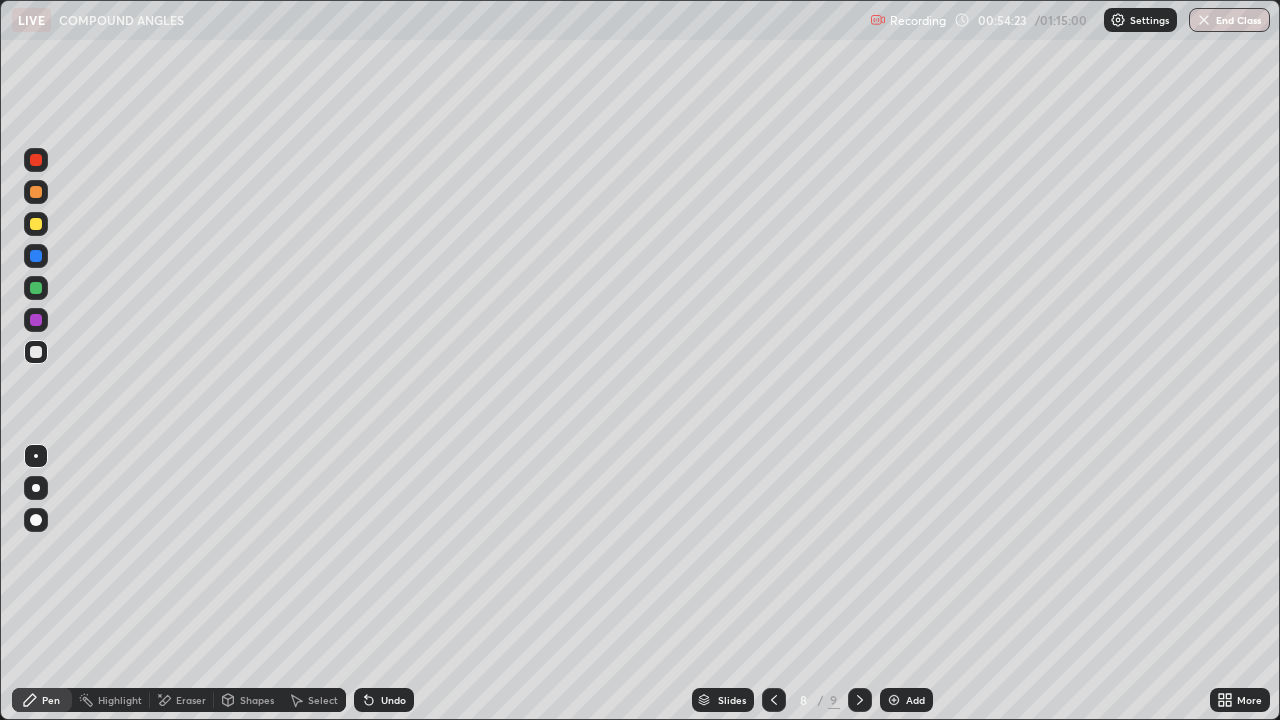 click on "Eraser" at bounding box center (191, 700) 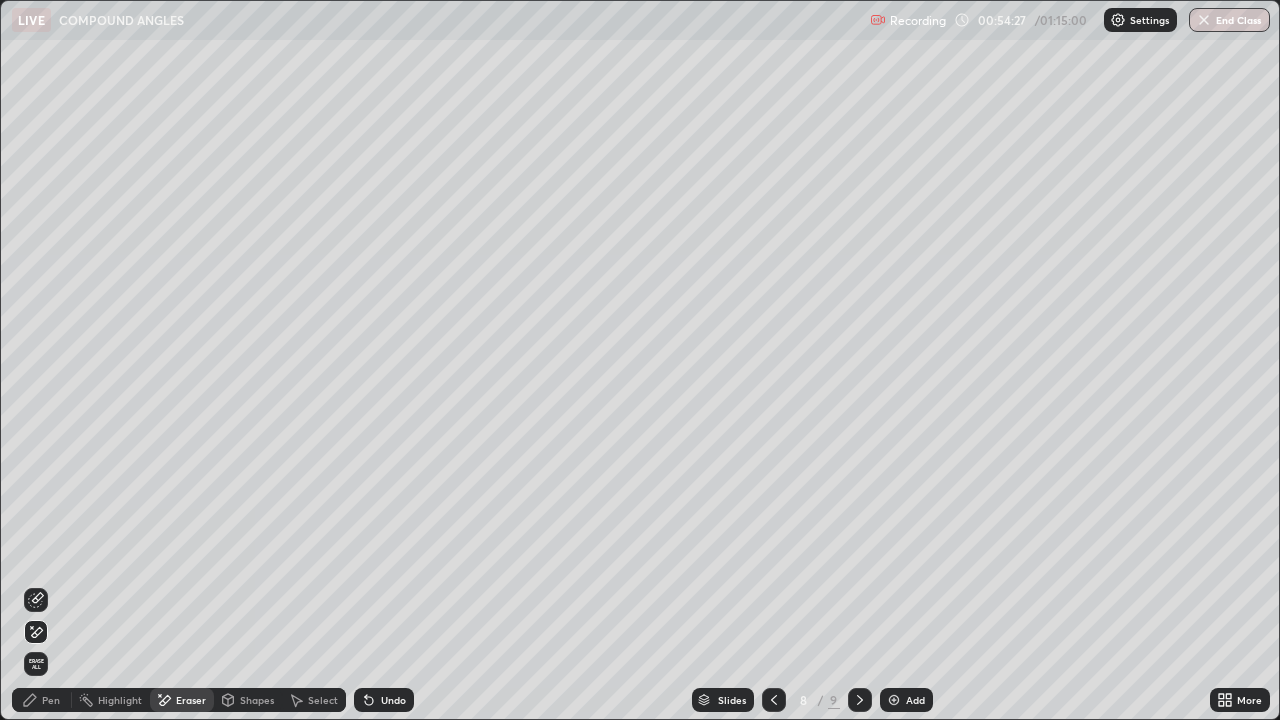 click on "Pen" at bounding box center [51, 700] 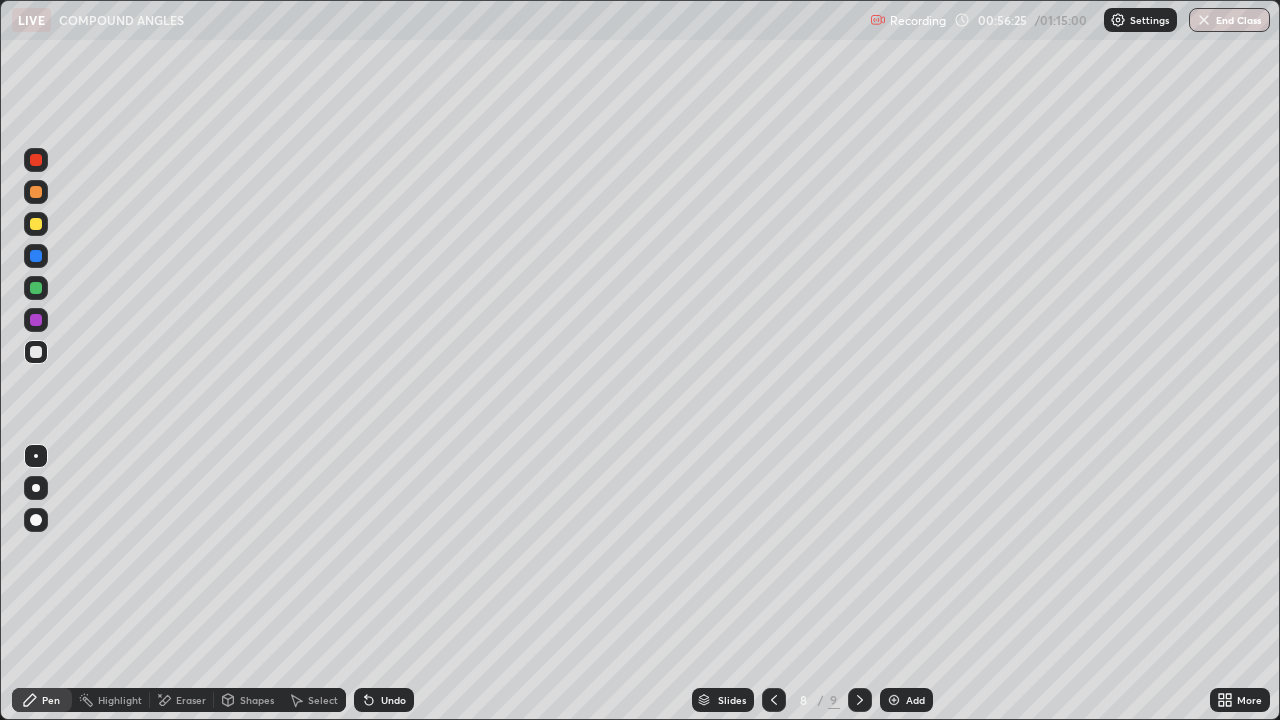 click at bounding box center [894, 700] 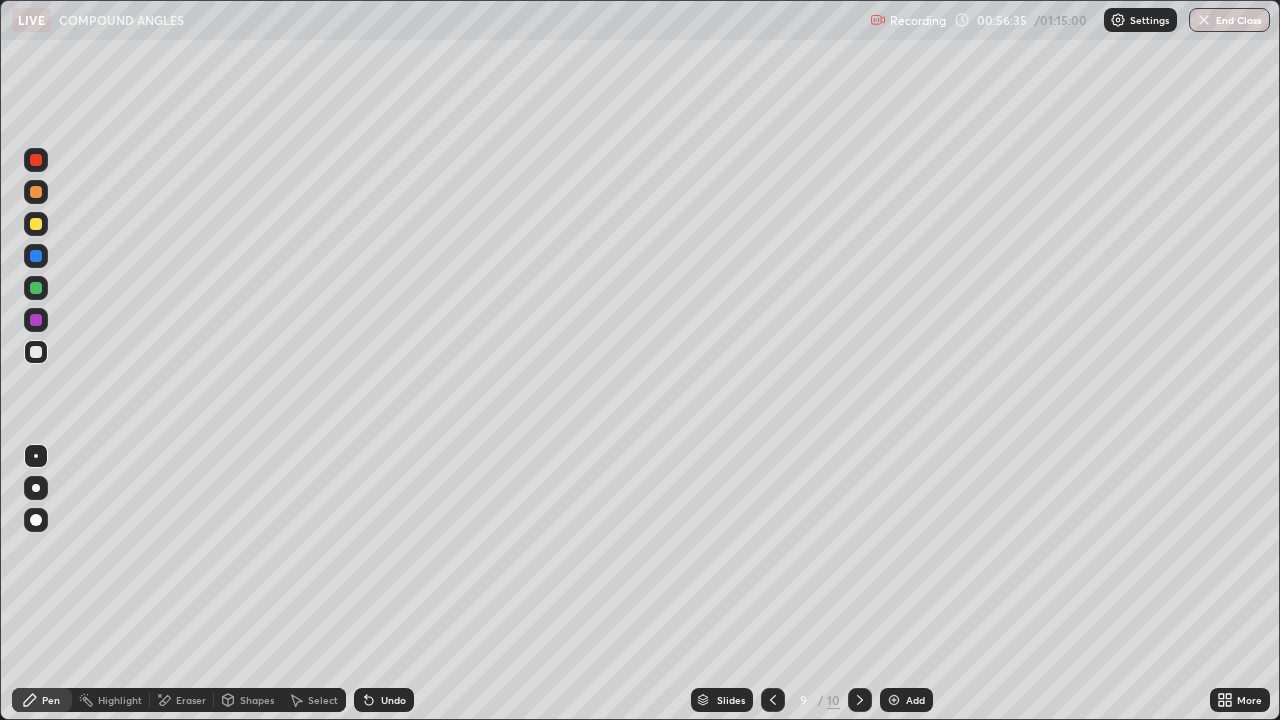 click 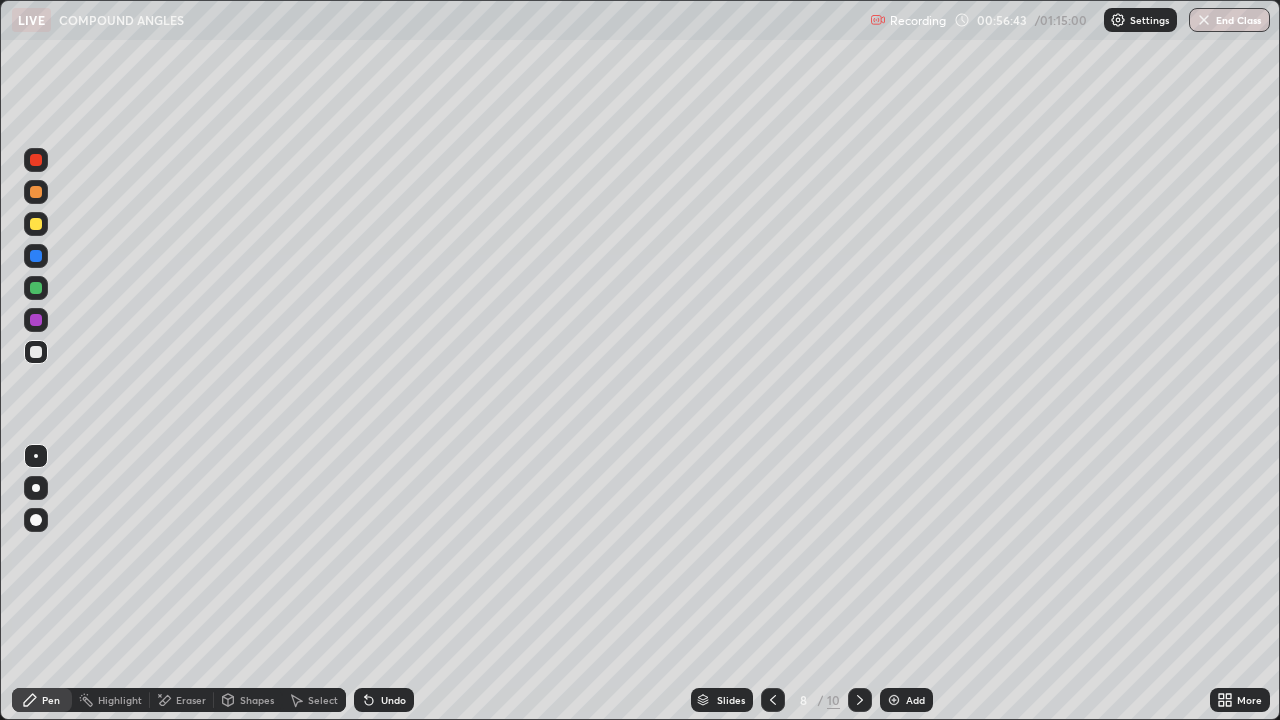click 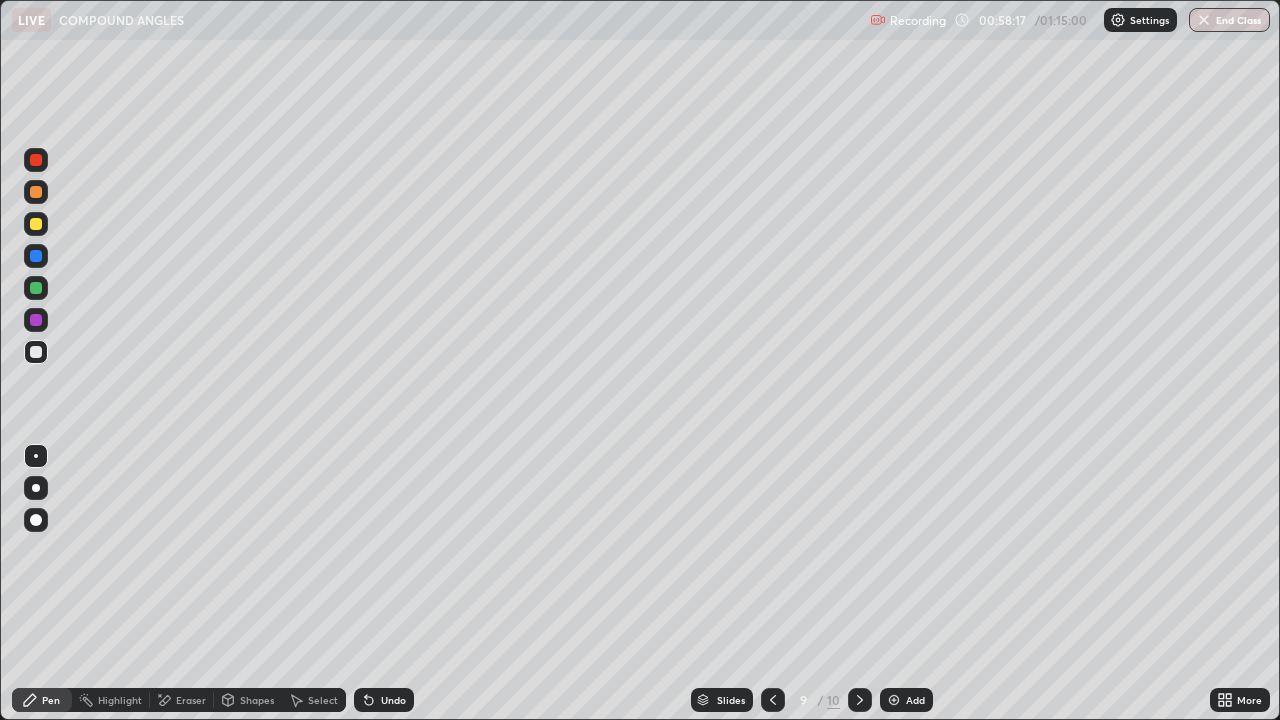 click 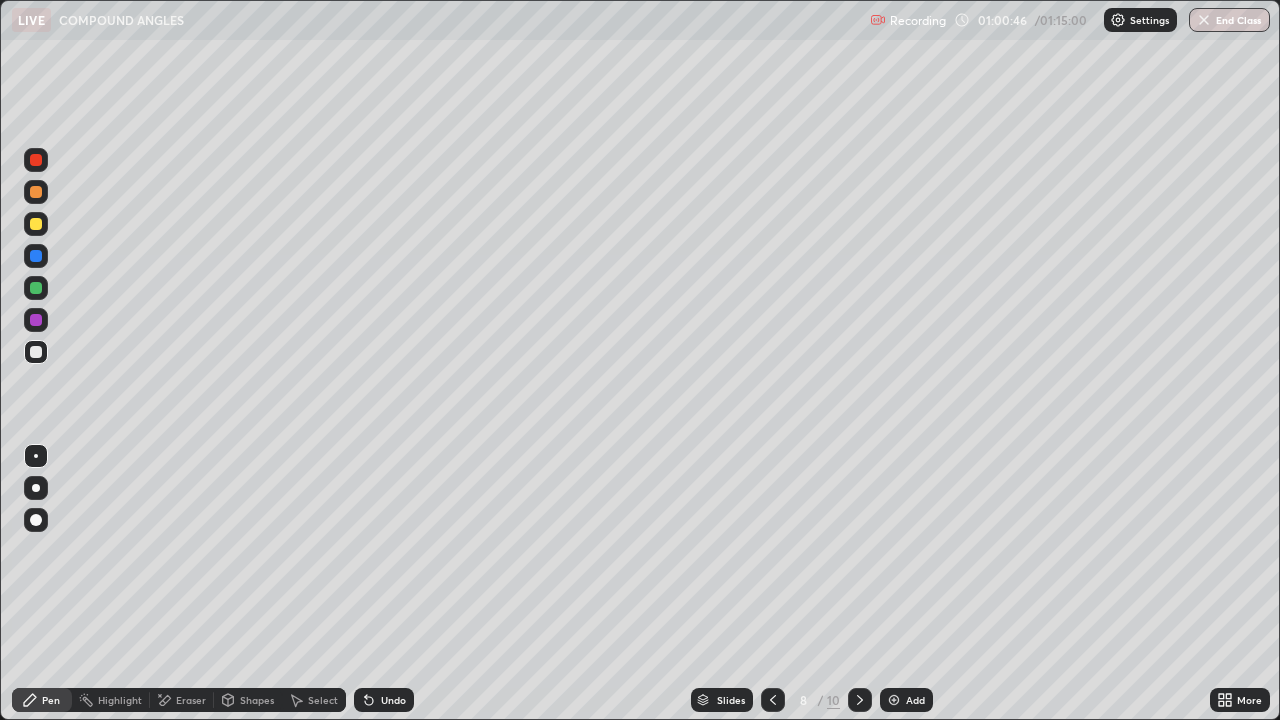 click 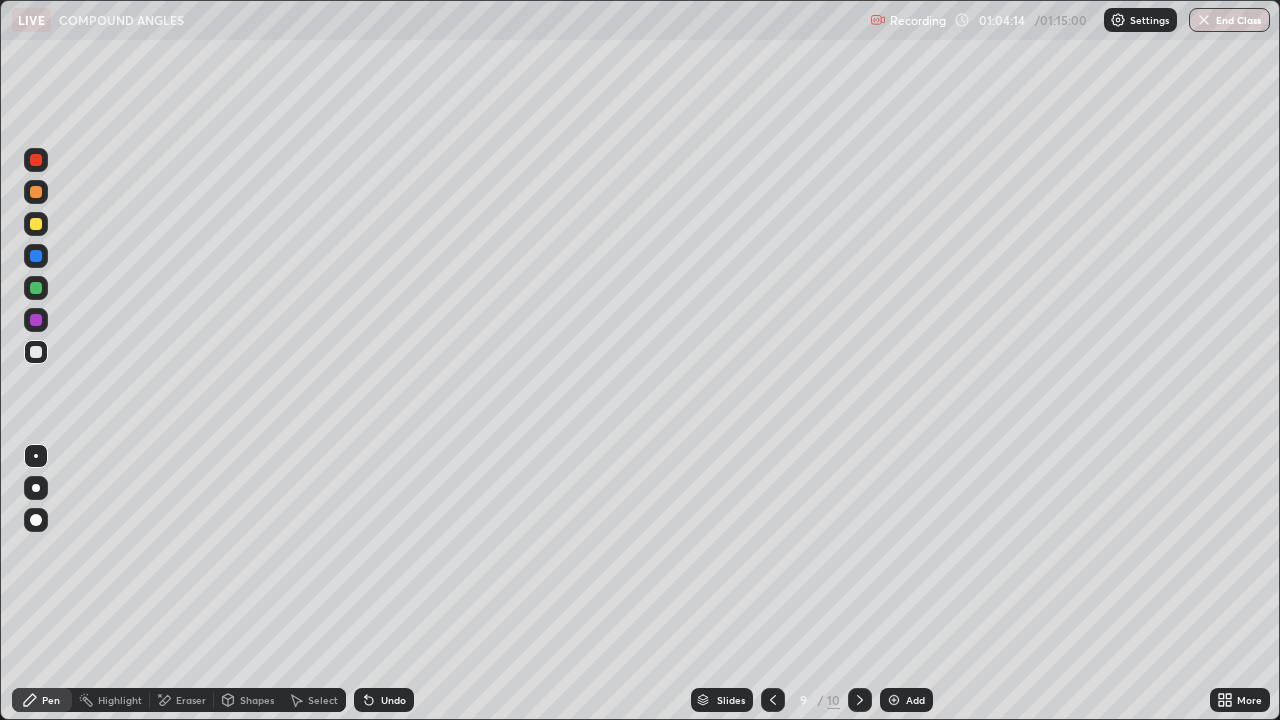 click at bounding box center (894, 700) 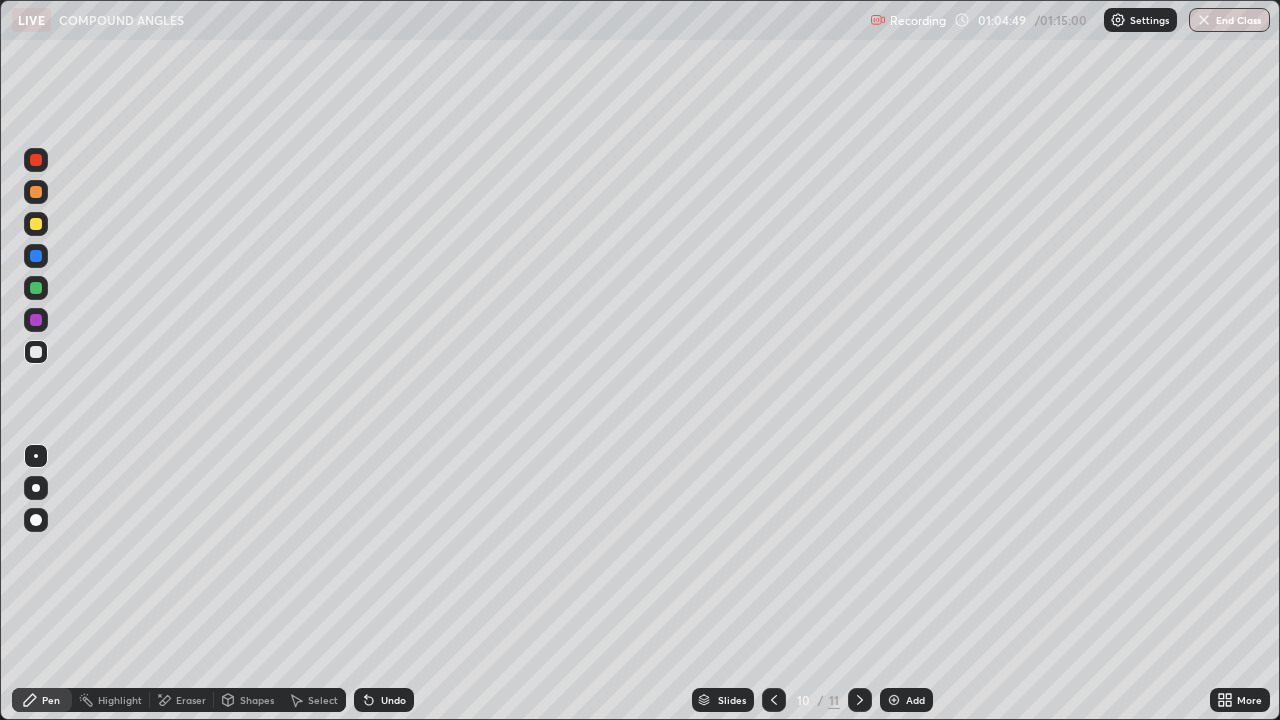click on "Eraser" at bounding box center (191, 700) 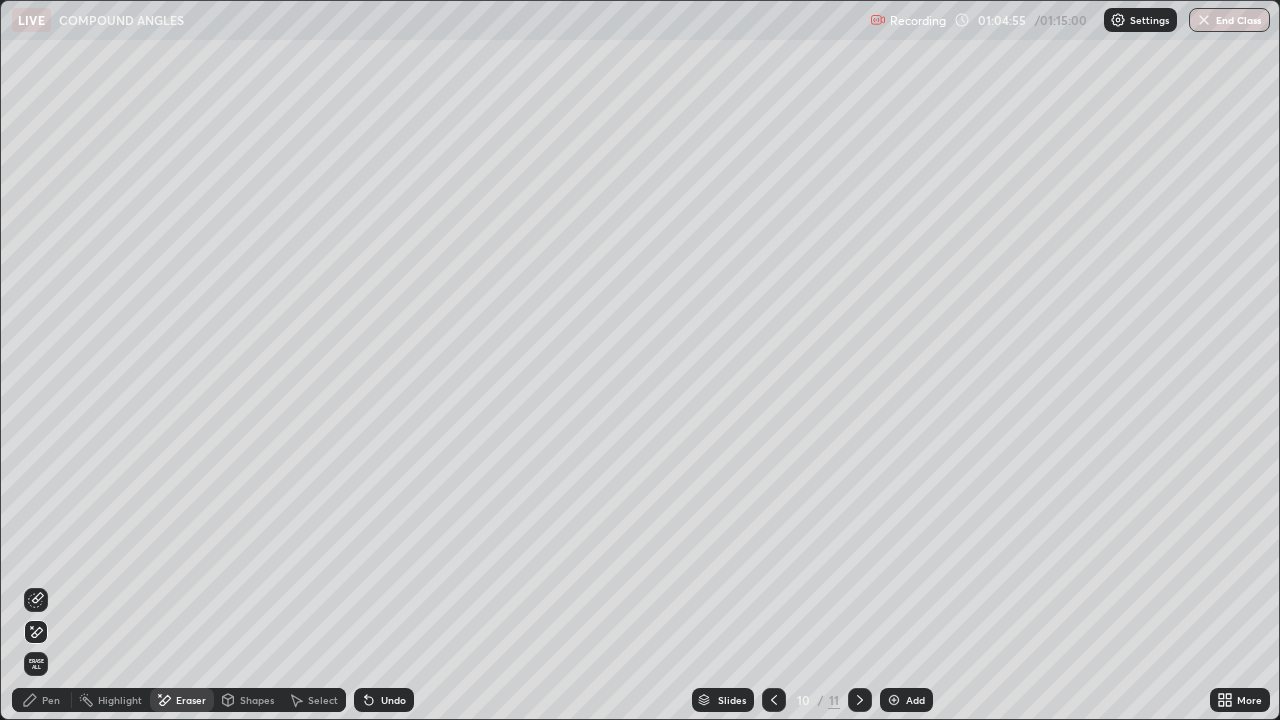 click on "Pen" at bounding box center [51, 700] 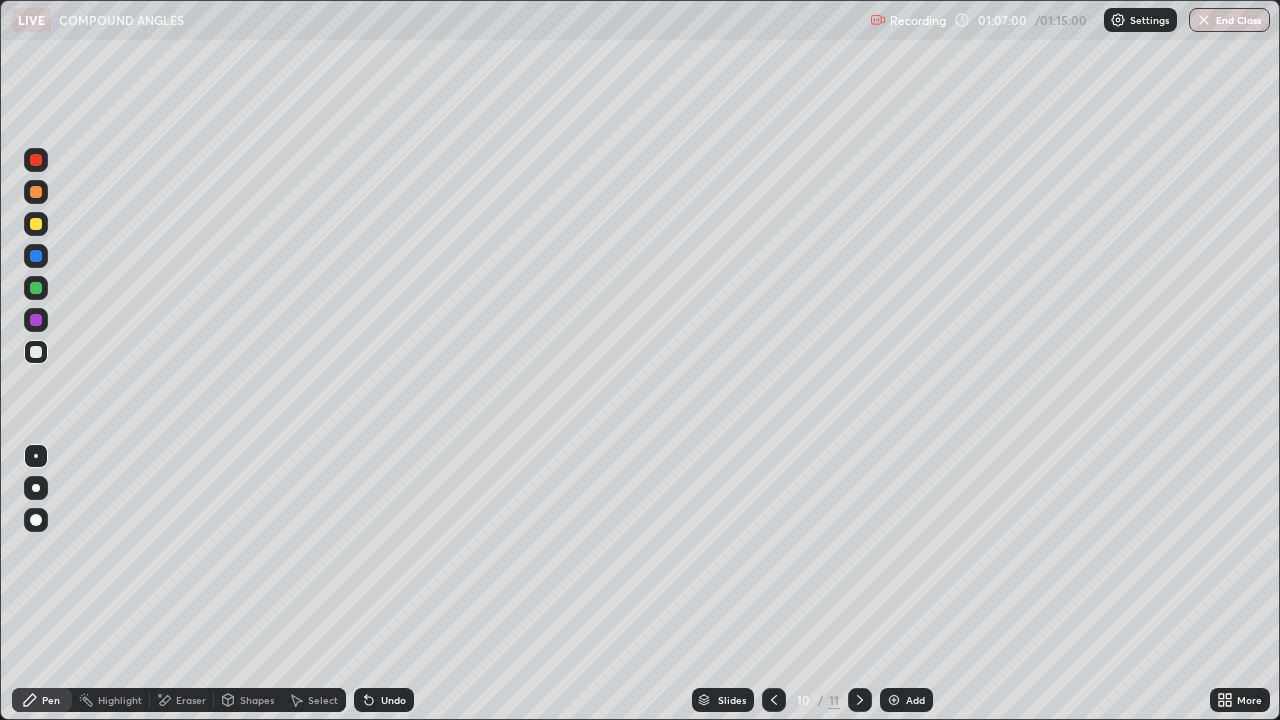 click on "Eraser" at bounding box center (191, 700) 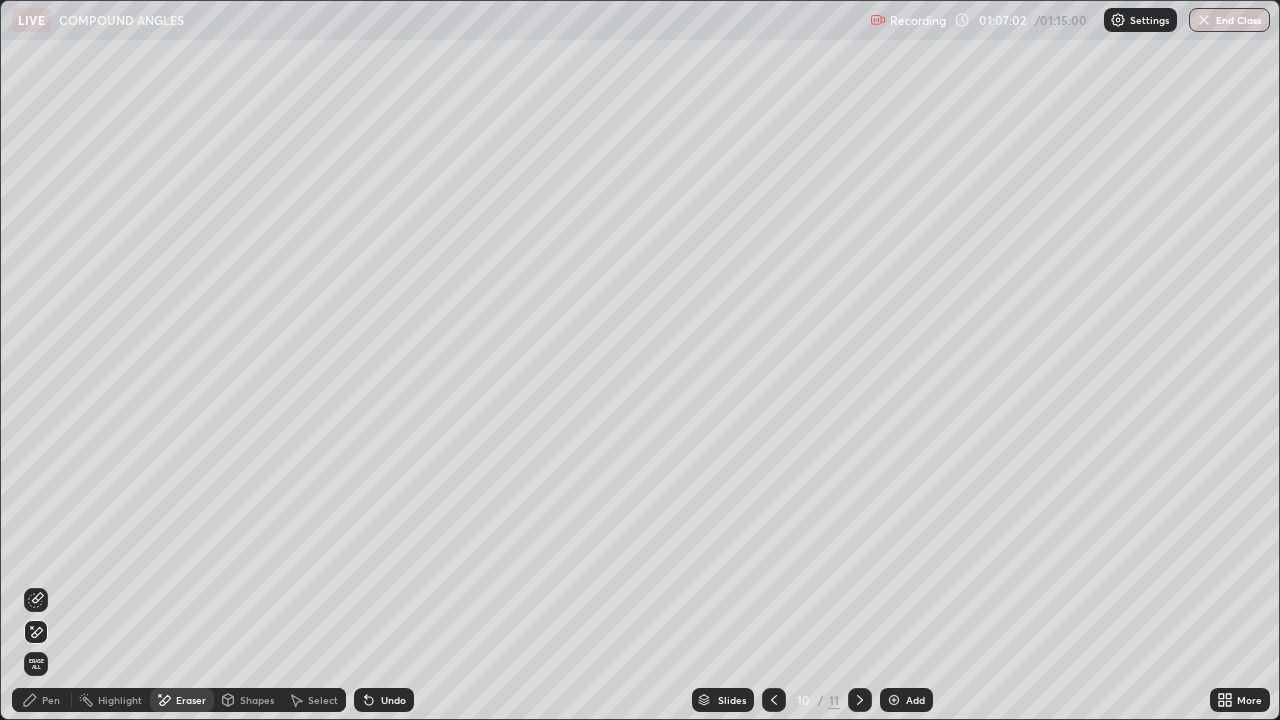 click on "Pen" at bounding box center (51, 700) 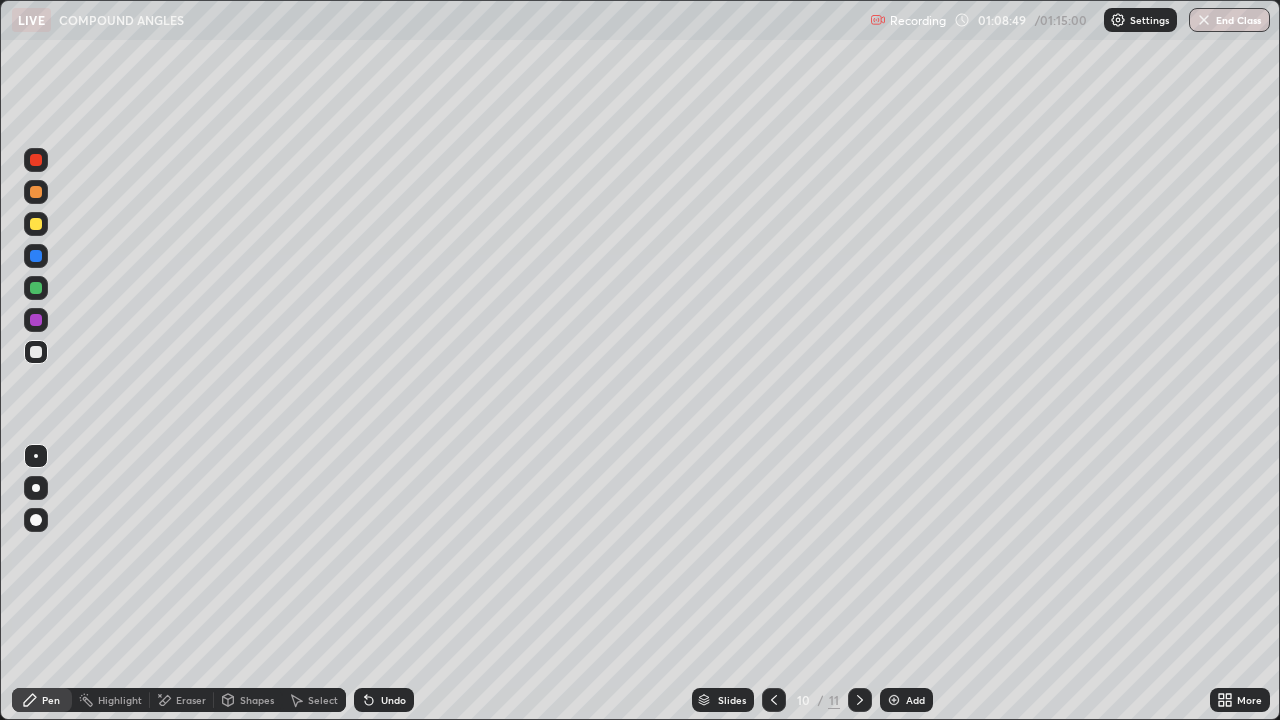 click on "Add" at bounding box center [906, 700] 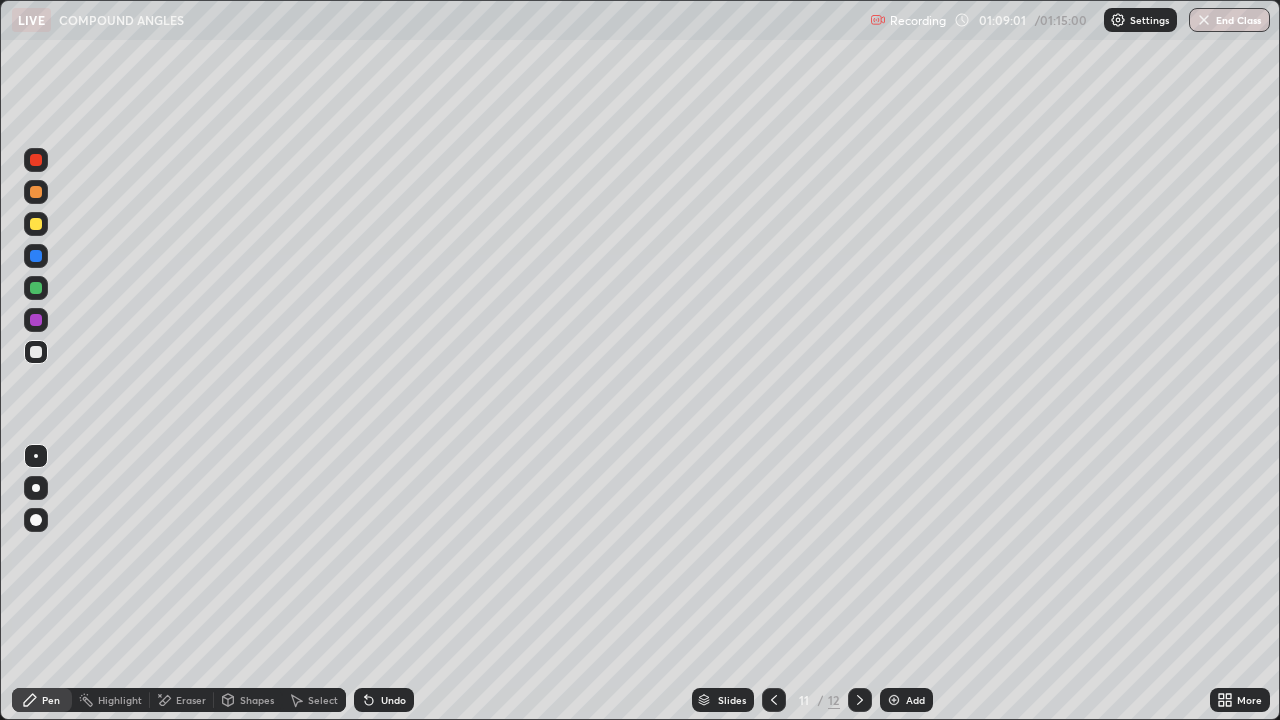 click 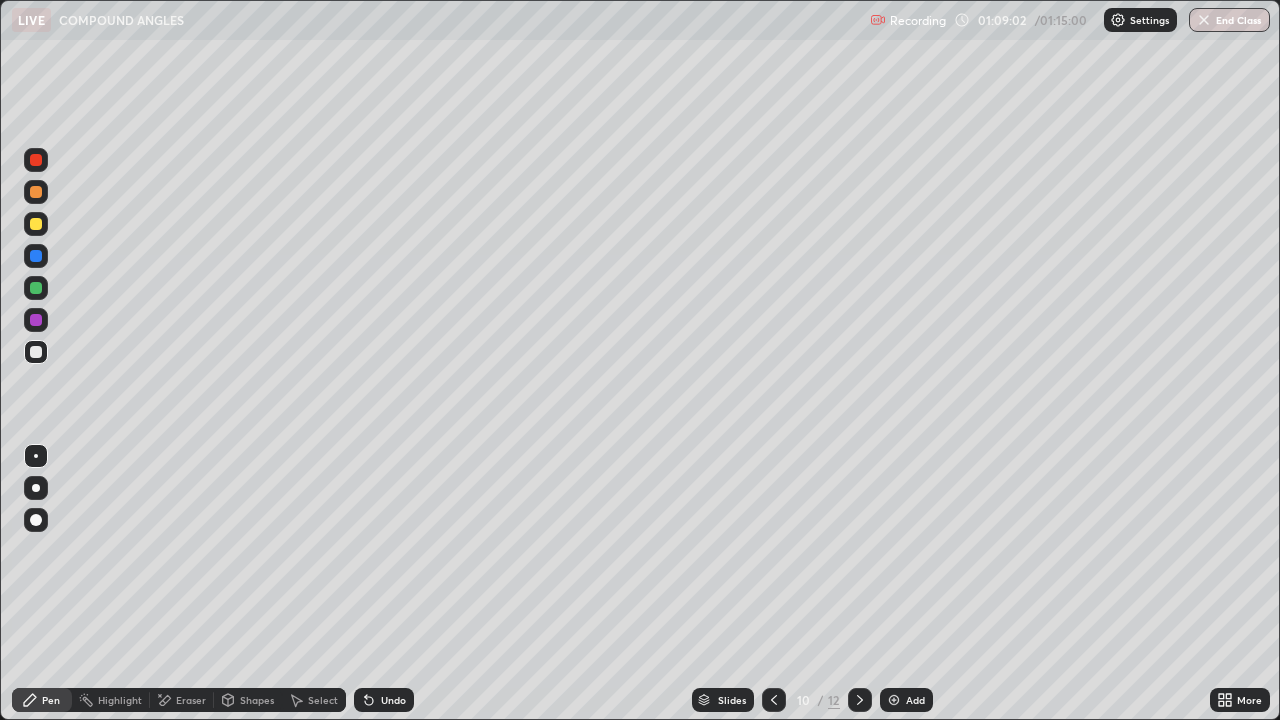 click 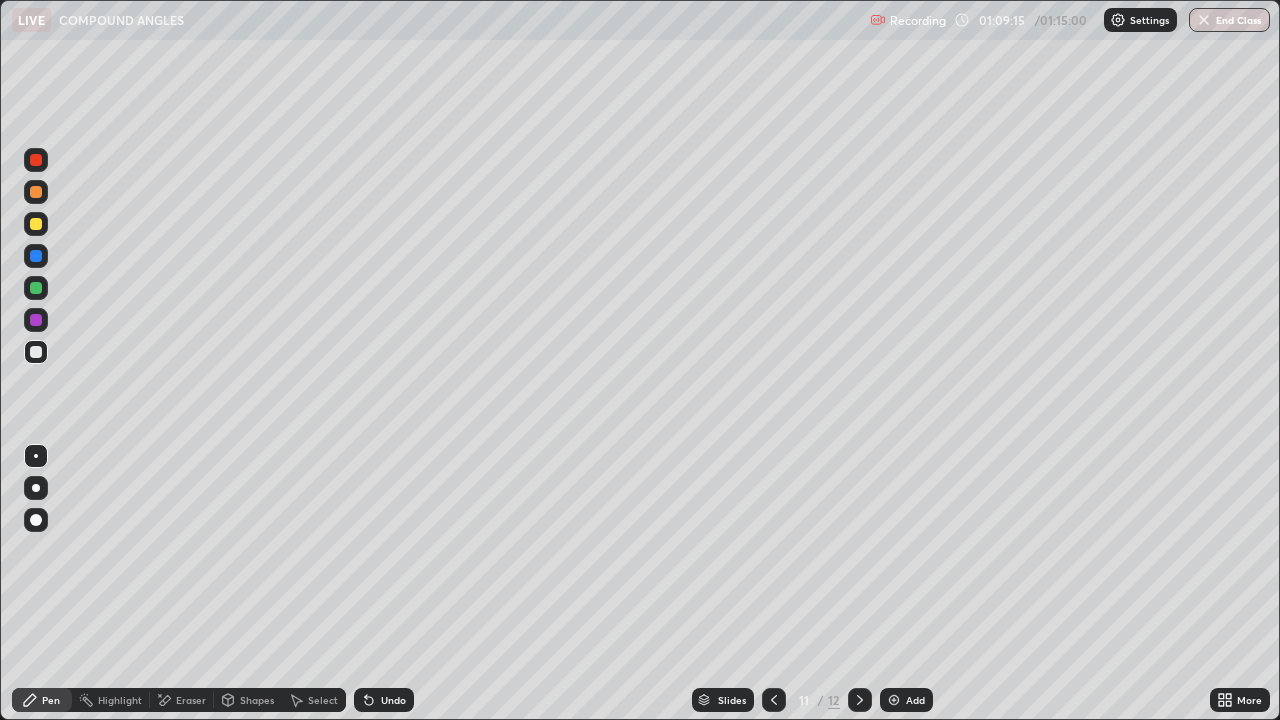 click on "Eraser" at bounding box center [191, 700] 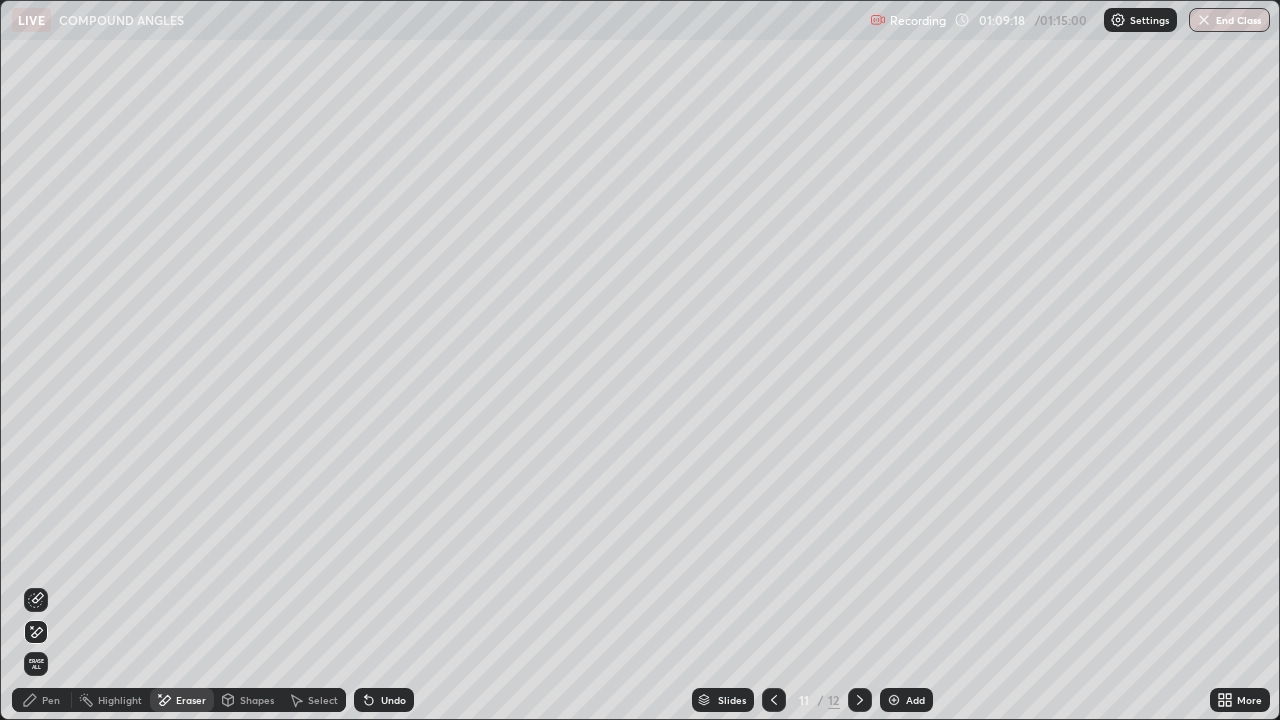 click on "Pen" at bounding box center (42, 700) 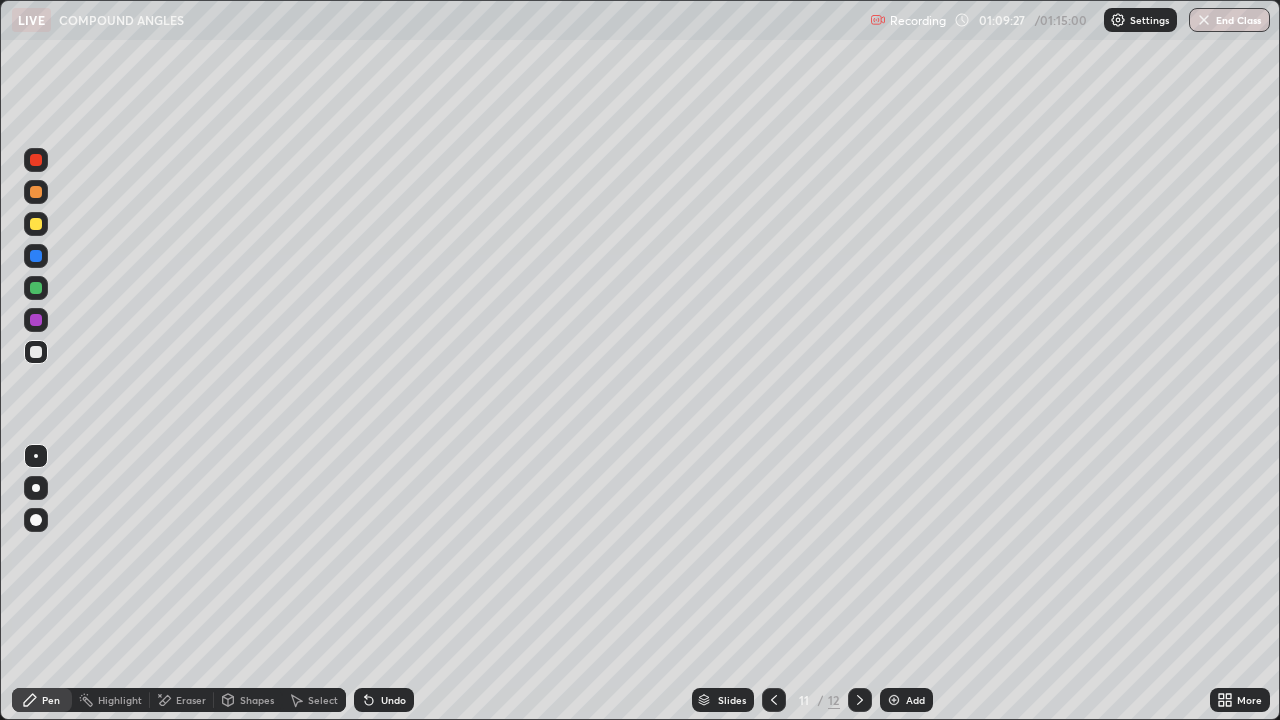 click at bounding box center [774, 700] 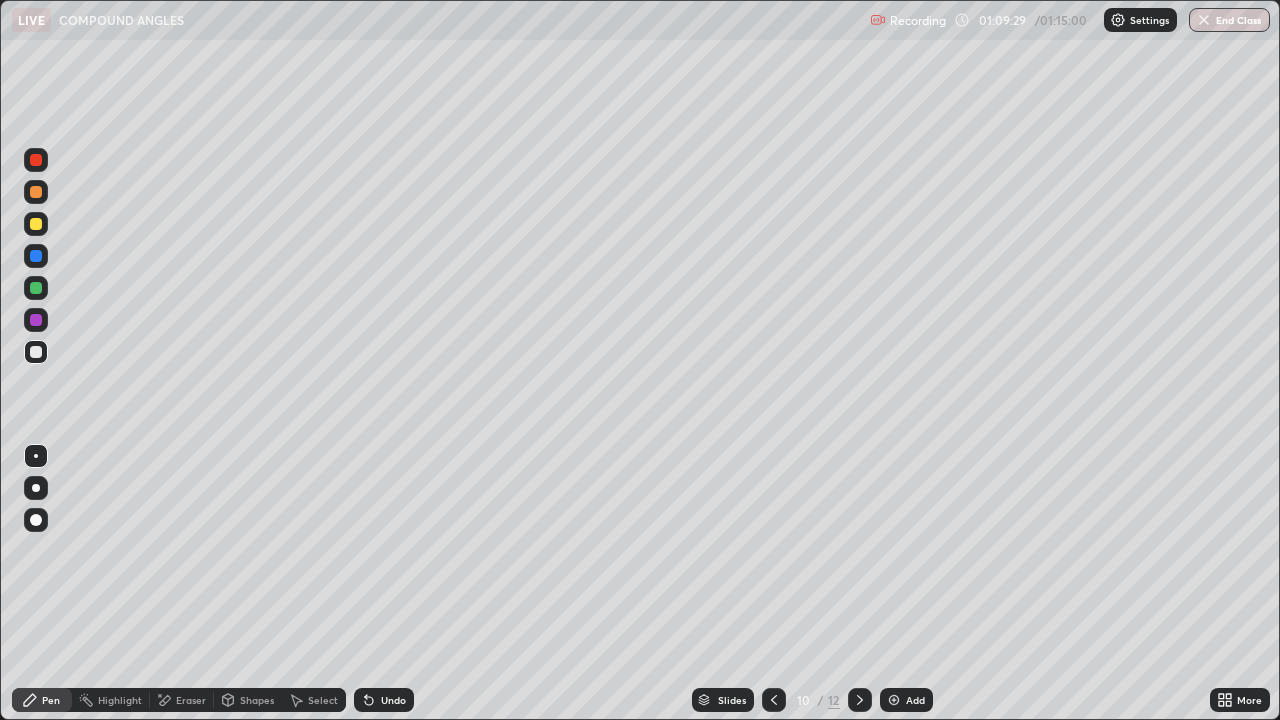 click 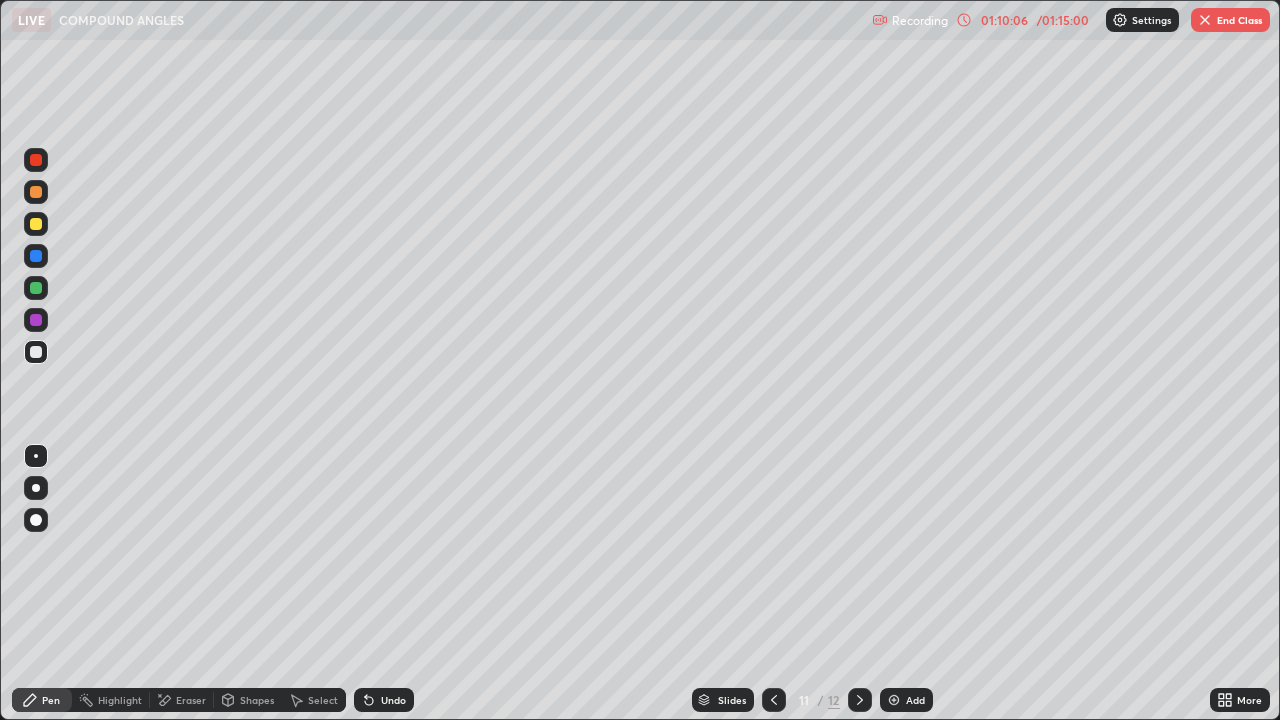 click at bounding box center [1205, 20] 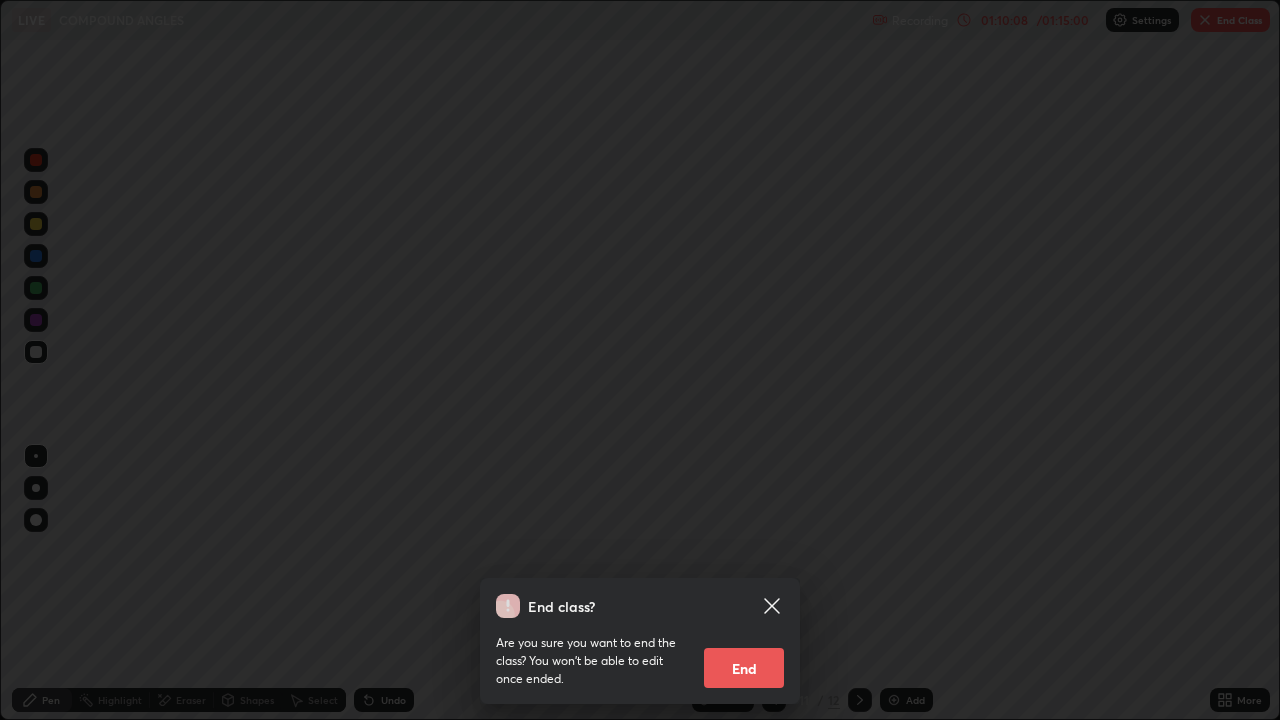 click on "End" at bounding box center (744, 668) 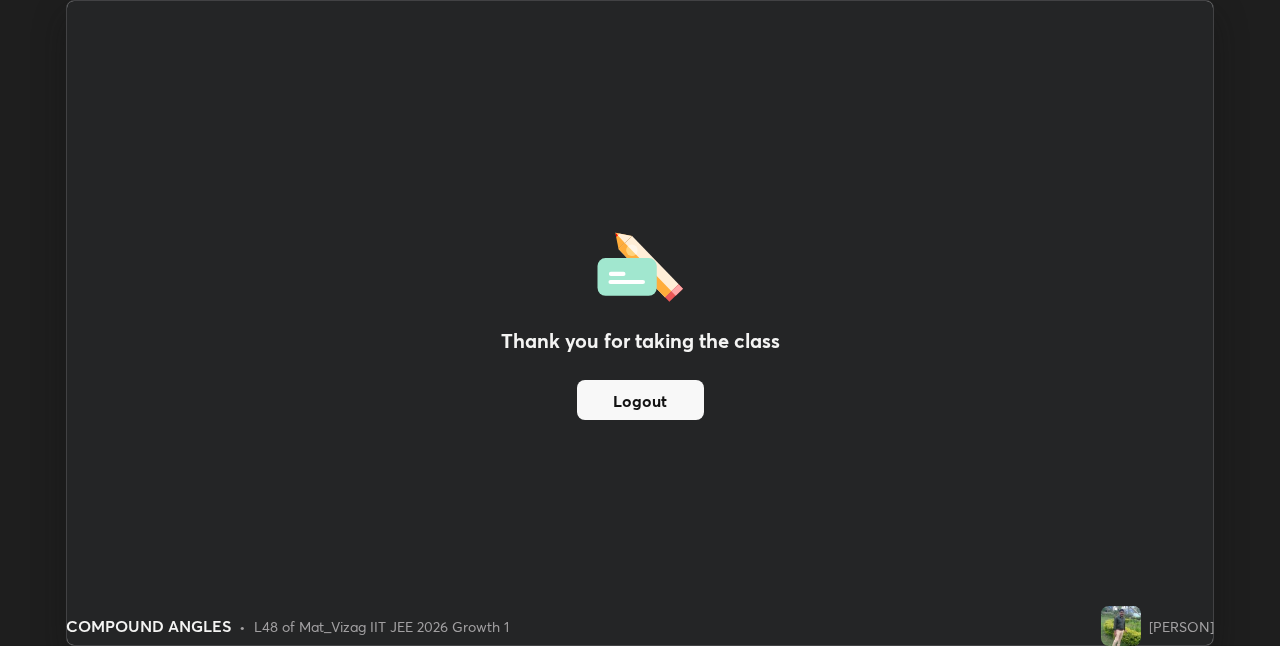 scroll, scrollTop: 646, scrollLeft: 1280, axis: both 